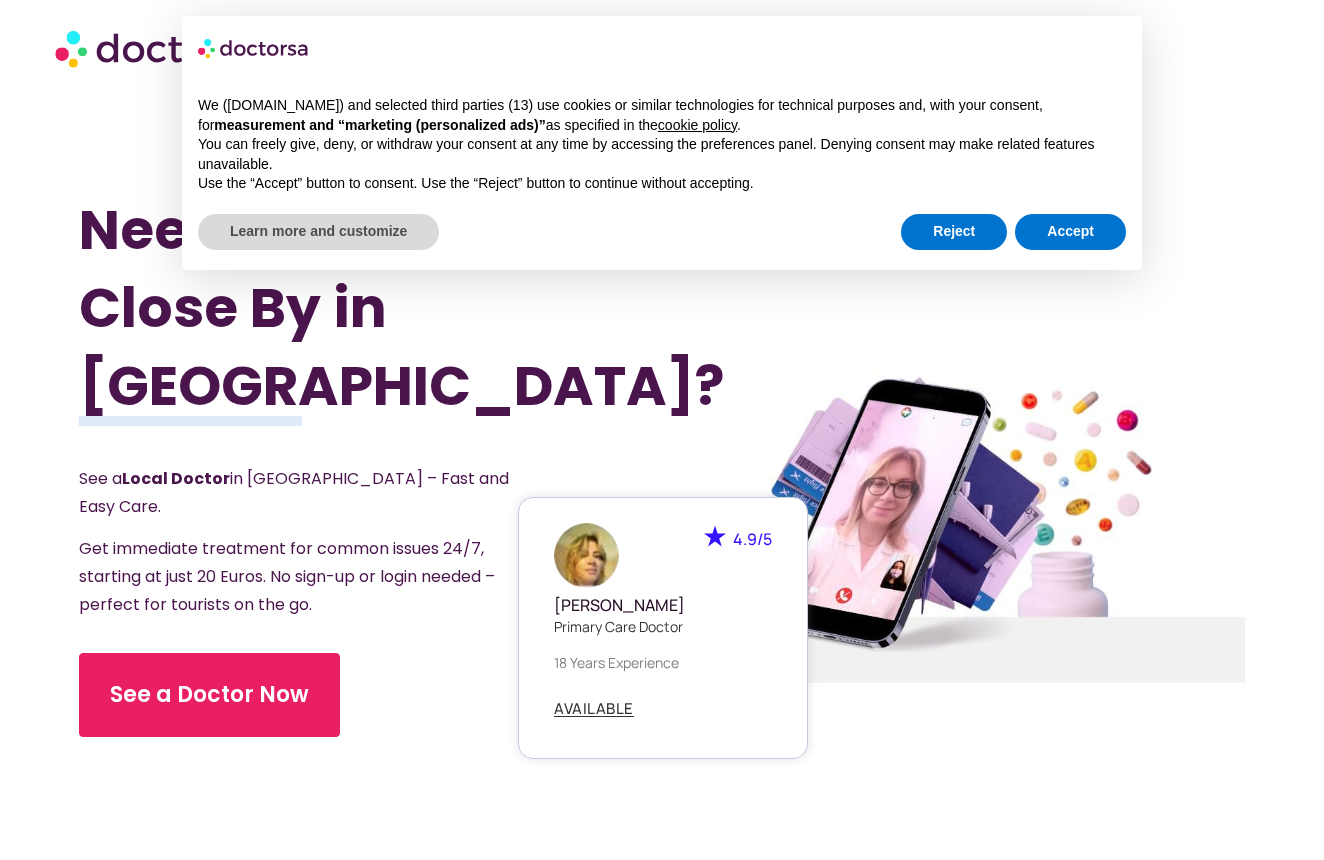 scroll, scrollTop: 0, scrollLeft: 0, axis: both 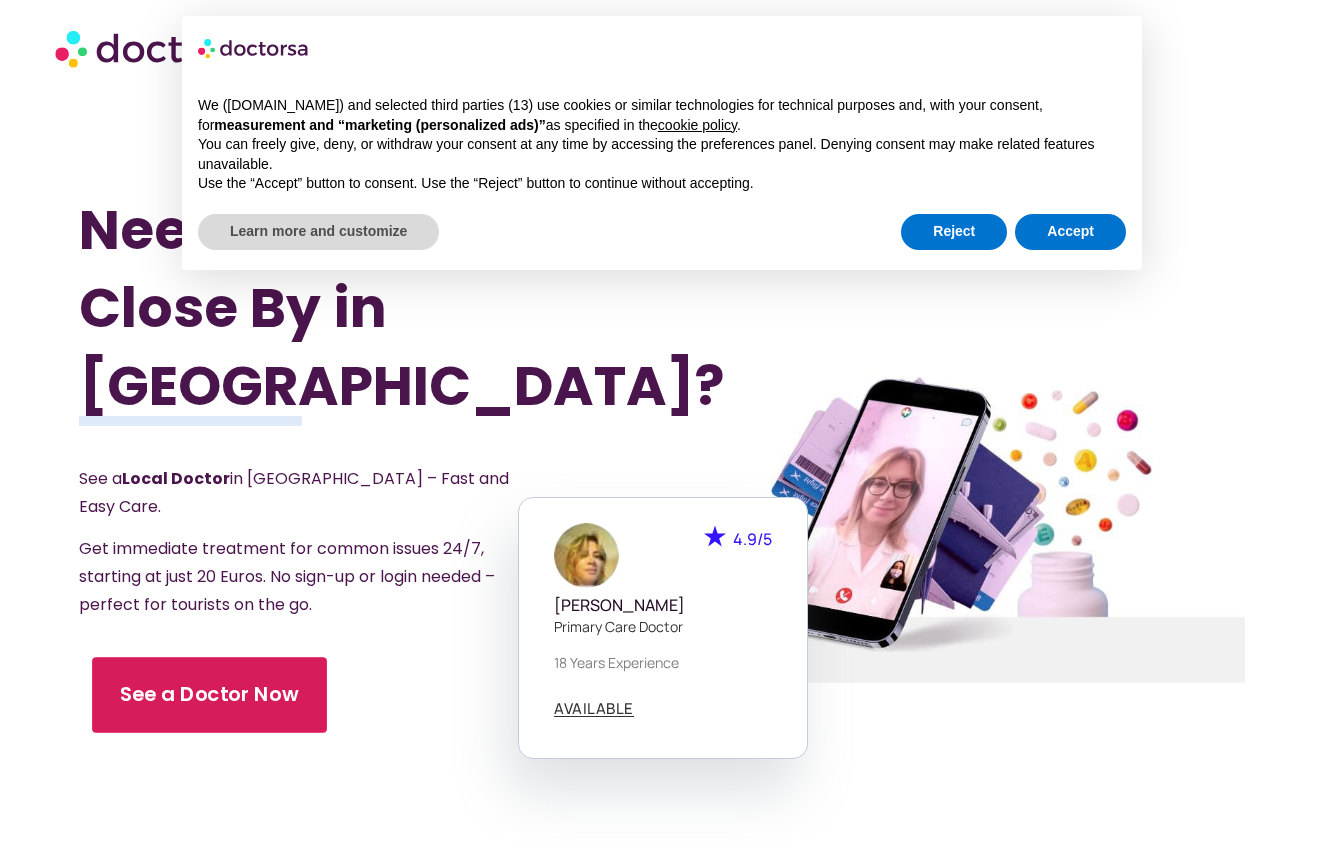 click on "See a Doctor Now" at bounding box center (209, 695) 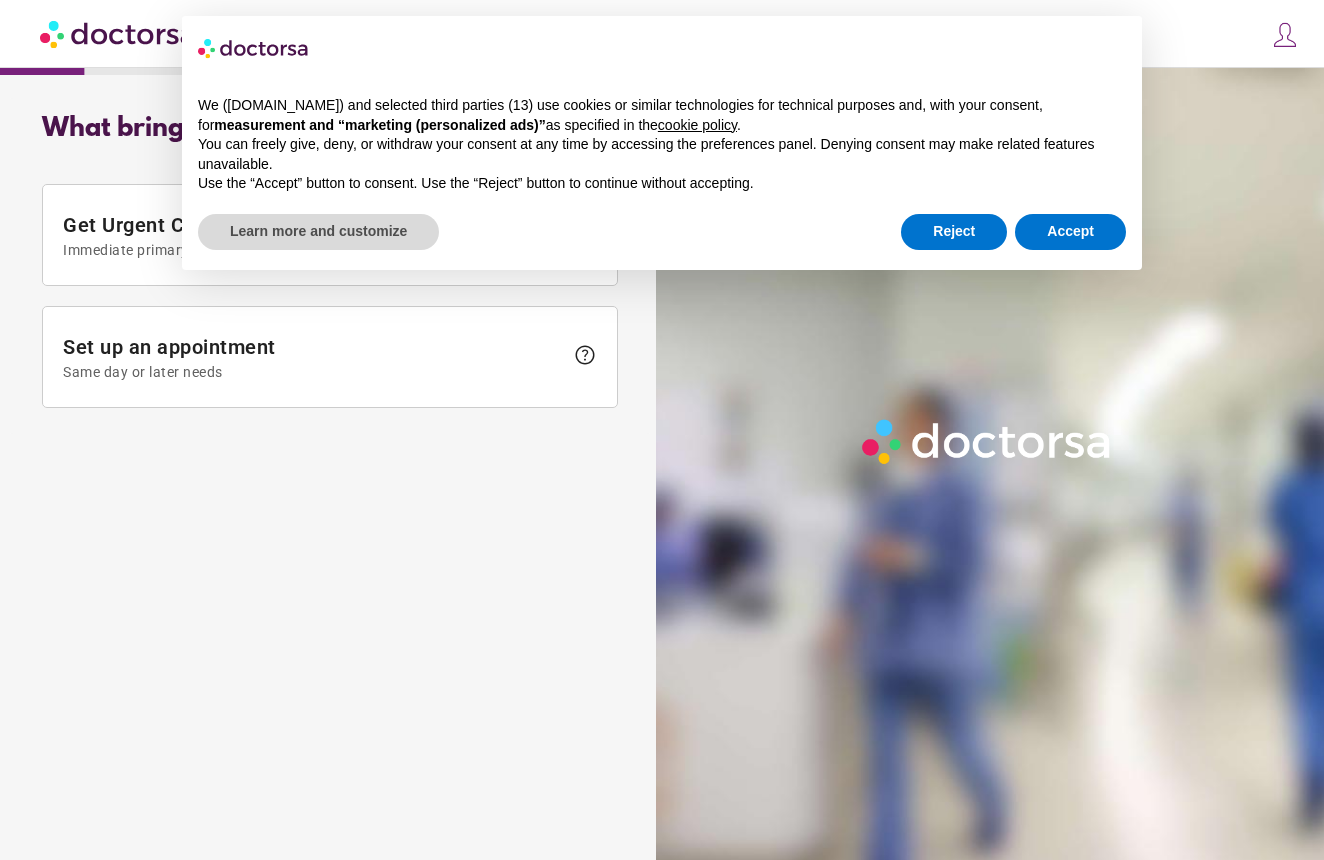 scroll, scrollTop: 0, scrollLeft: 0, axis: both 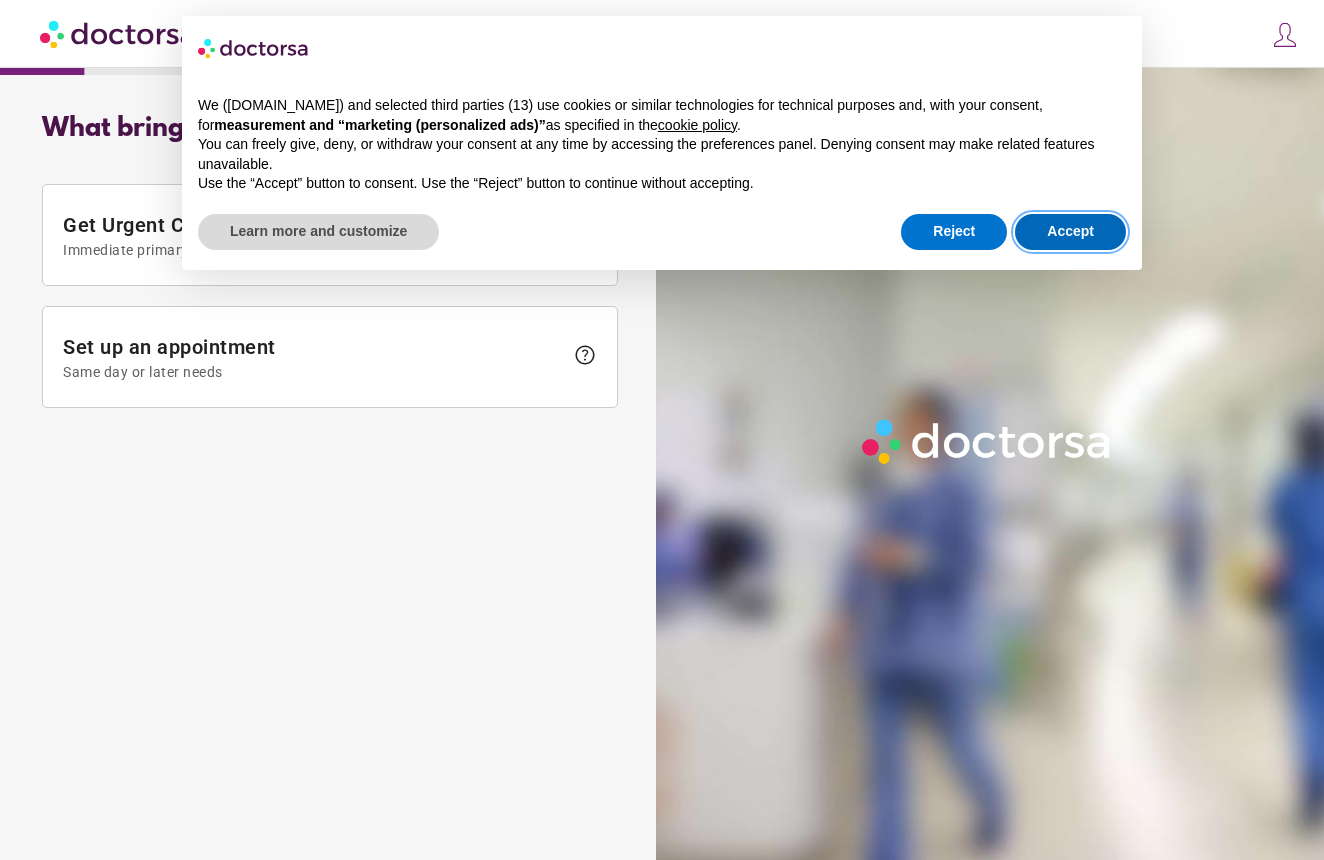 click on "Accept" at bounding box center [1070, 232] 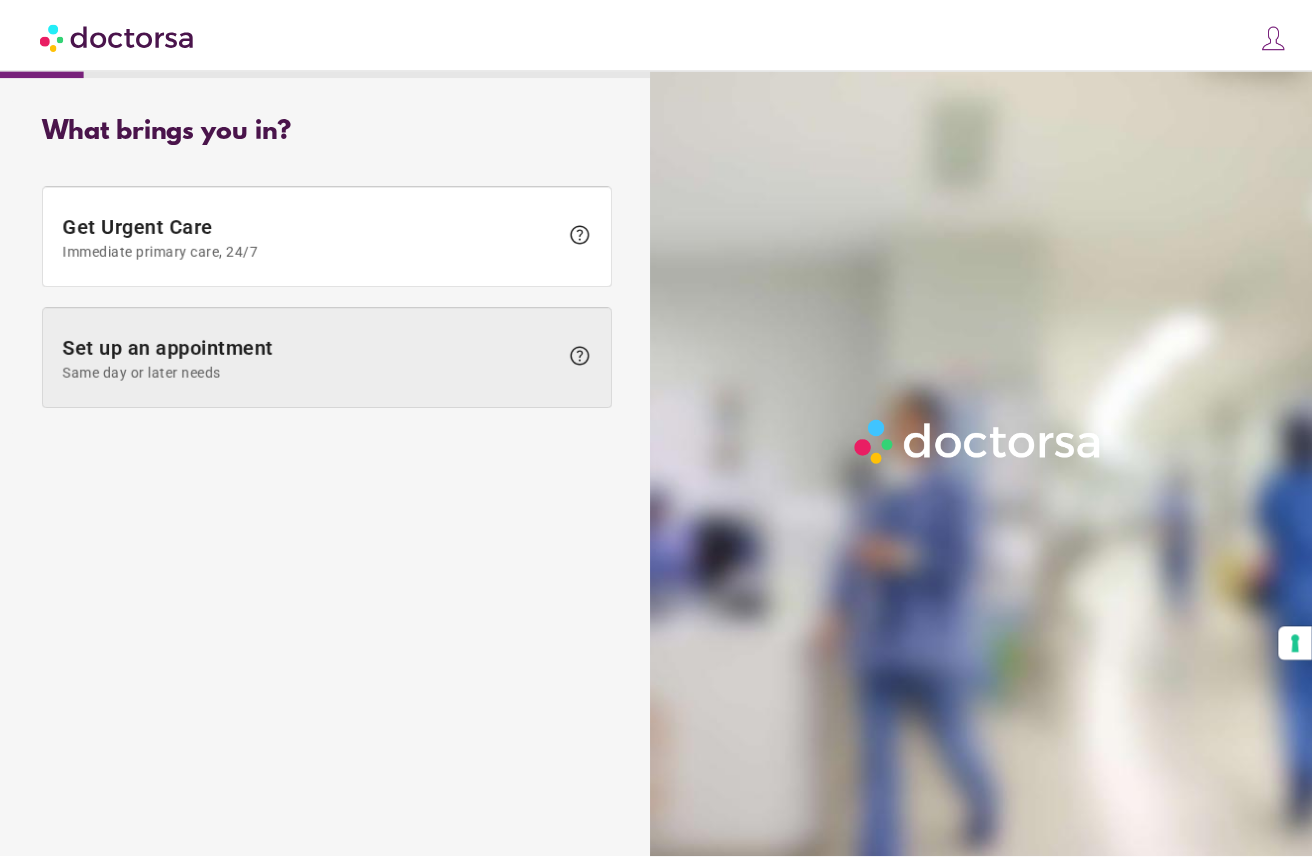scroll, scrollTop: 0, scrollLeft: 0, axis: both 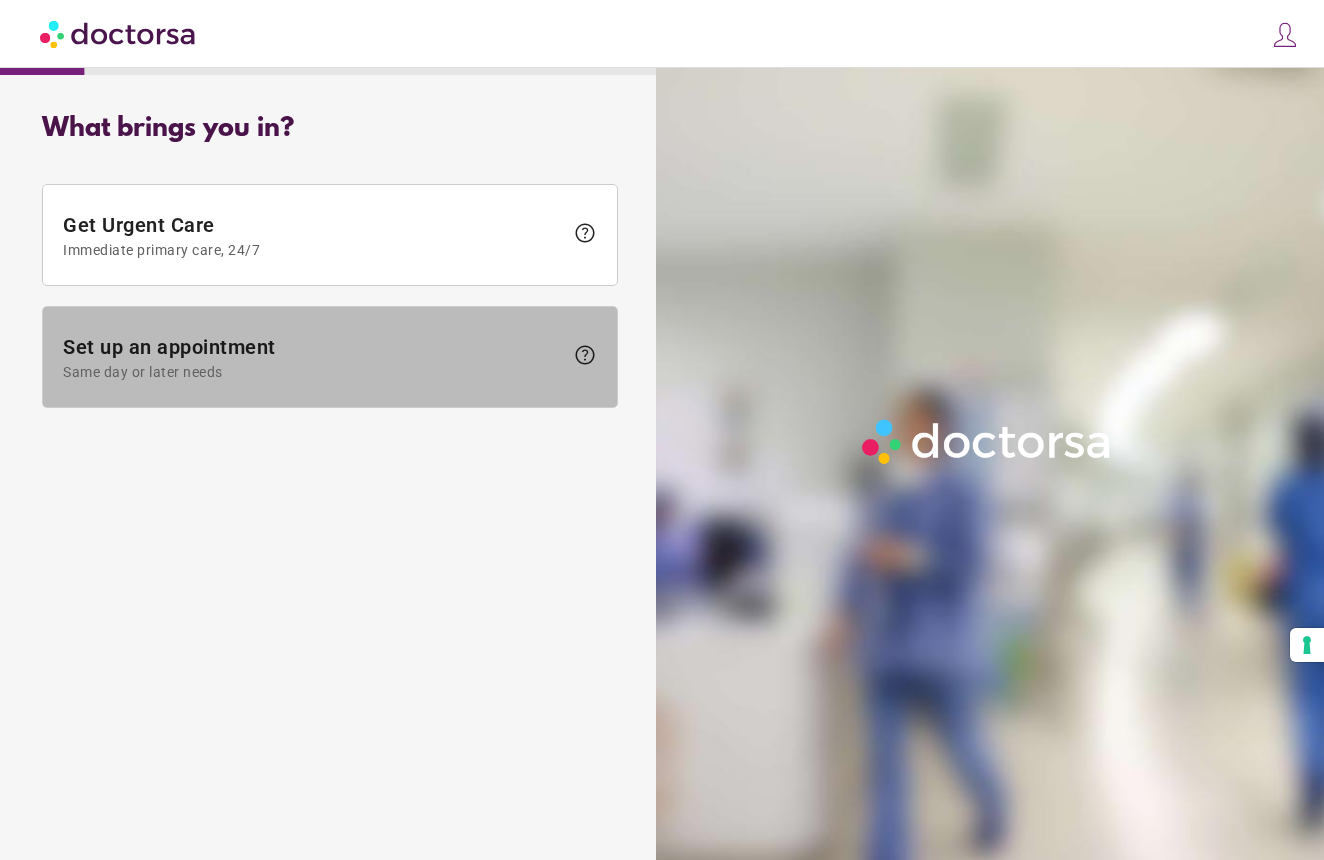 click on "Set up an appointment
Same day or later needs" at bounding box center [313, 357] 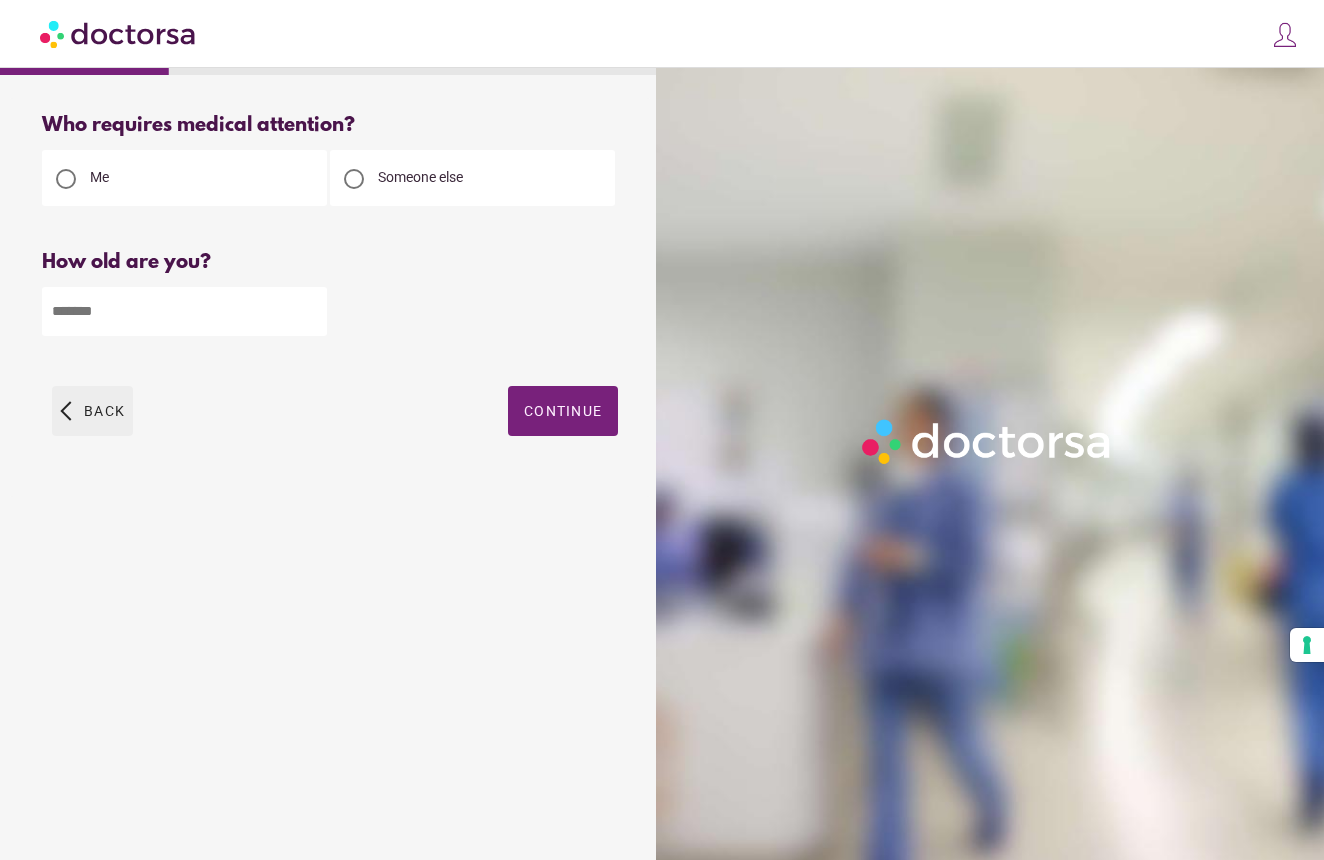 click at bounding box center [92, 411] 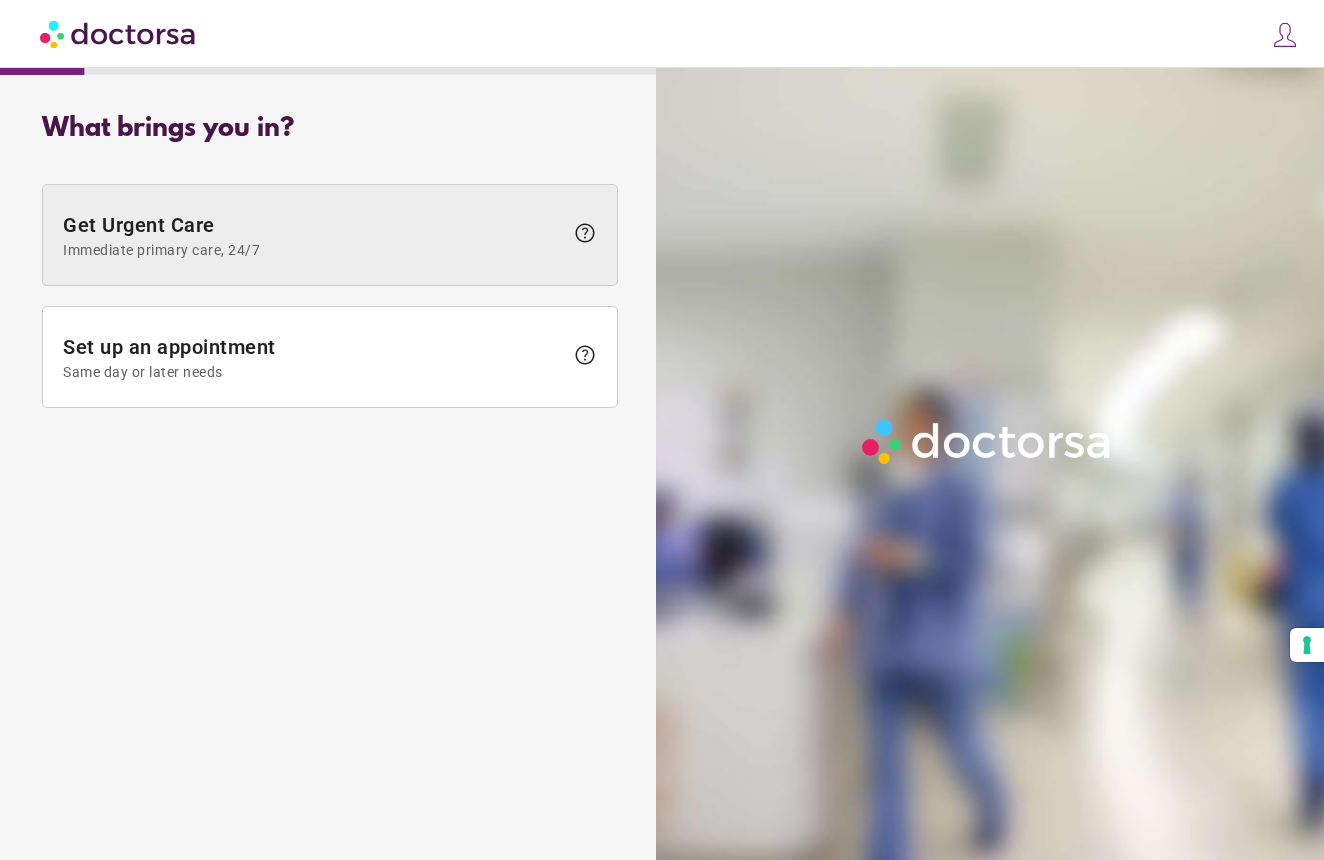 click at bounding box center [330, 235] 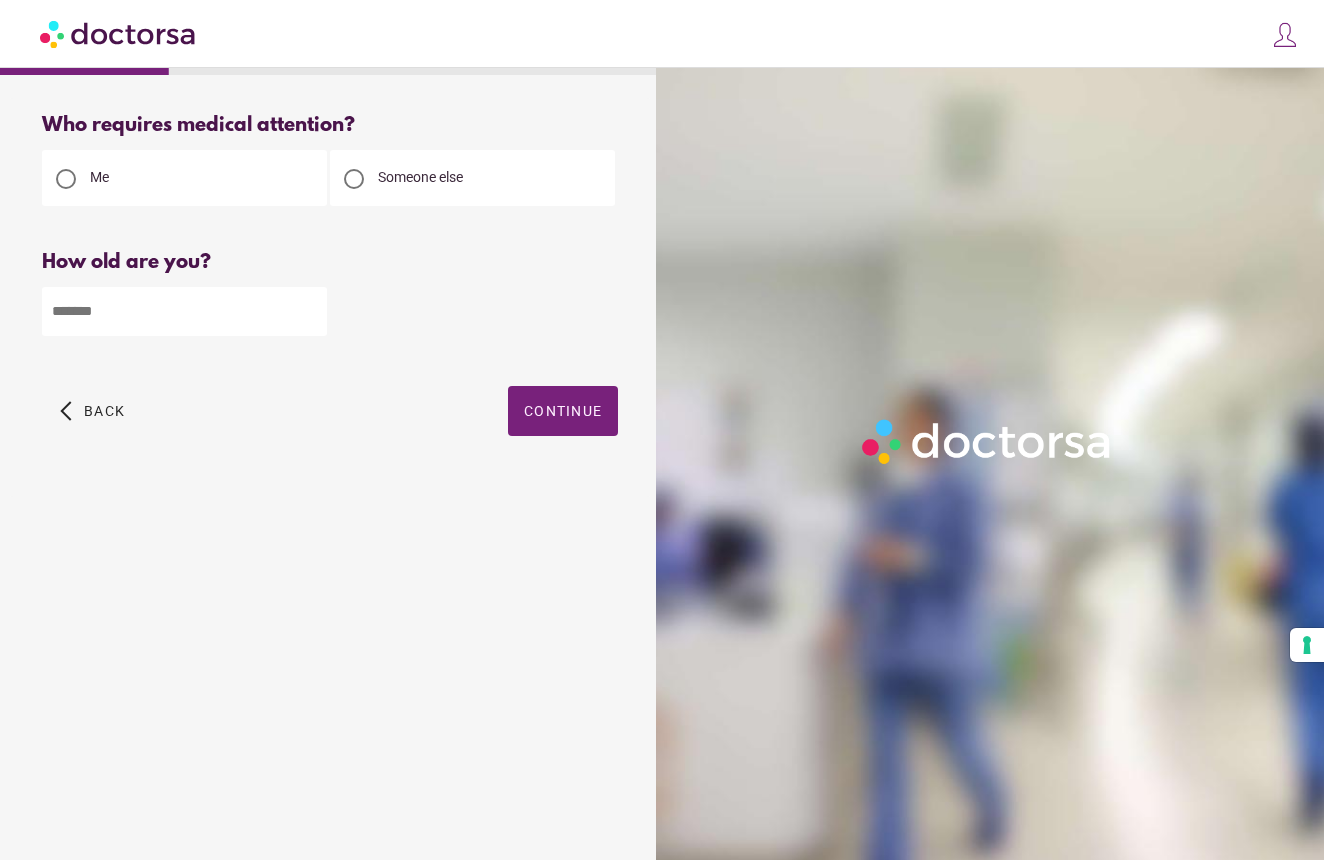 click on "Someone else" at bounding box center [472, 178] 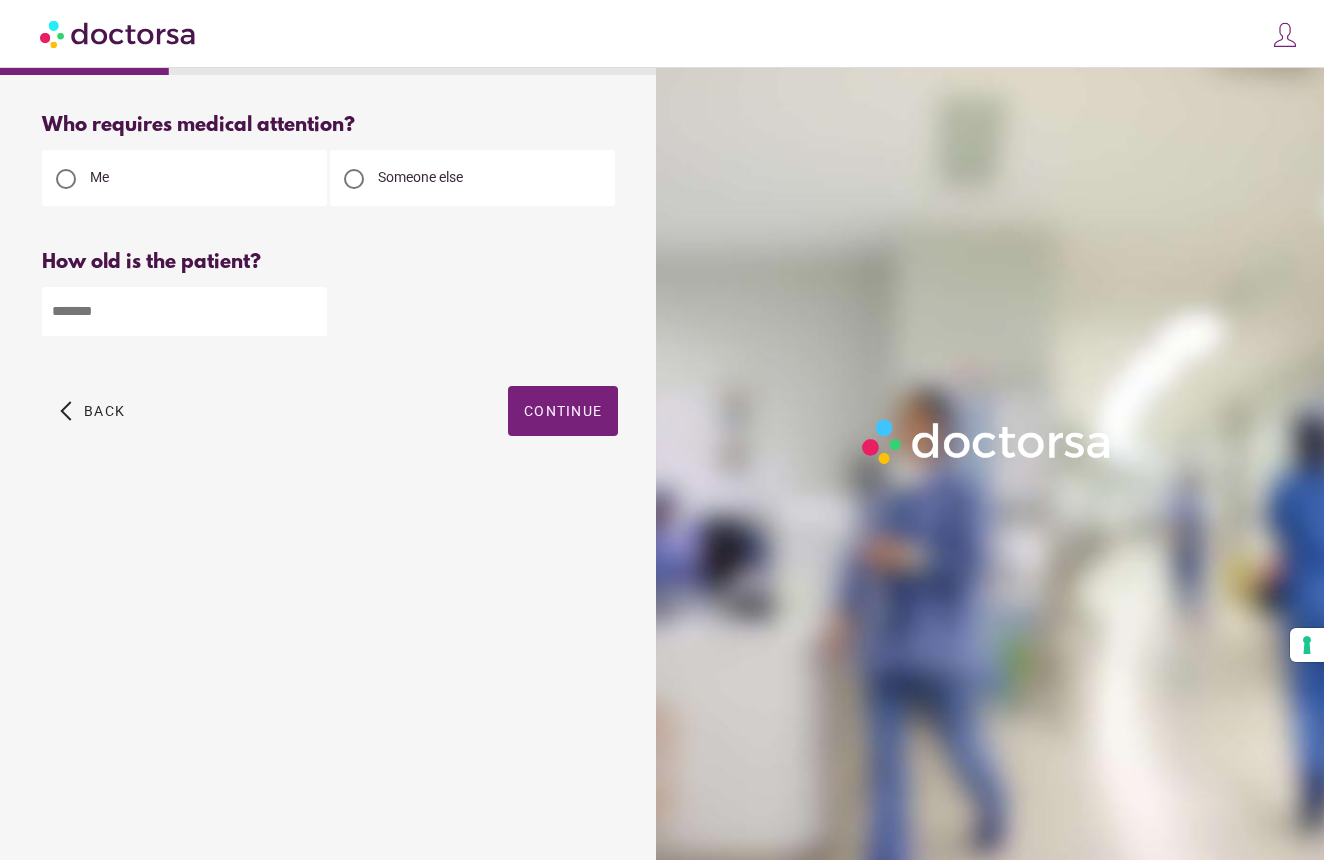 click on "How old are you?
How old is the patient?
Please enter your age" at bounding box center (330, 308) 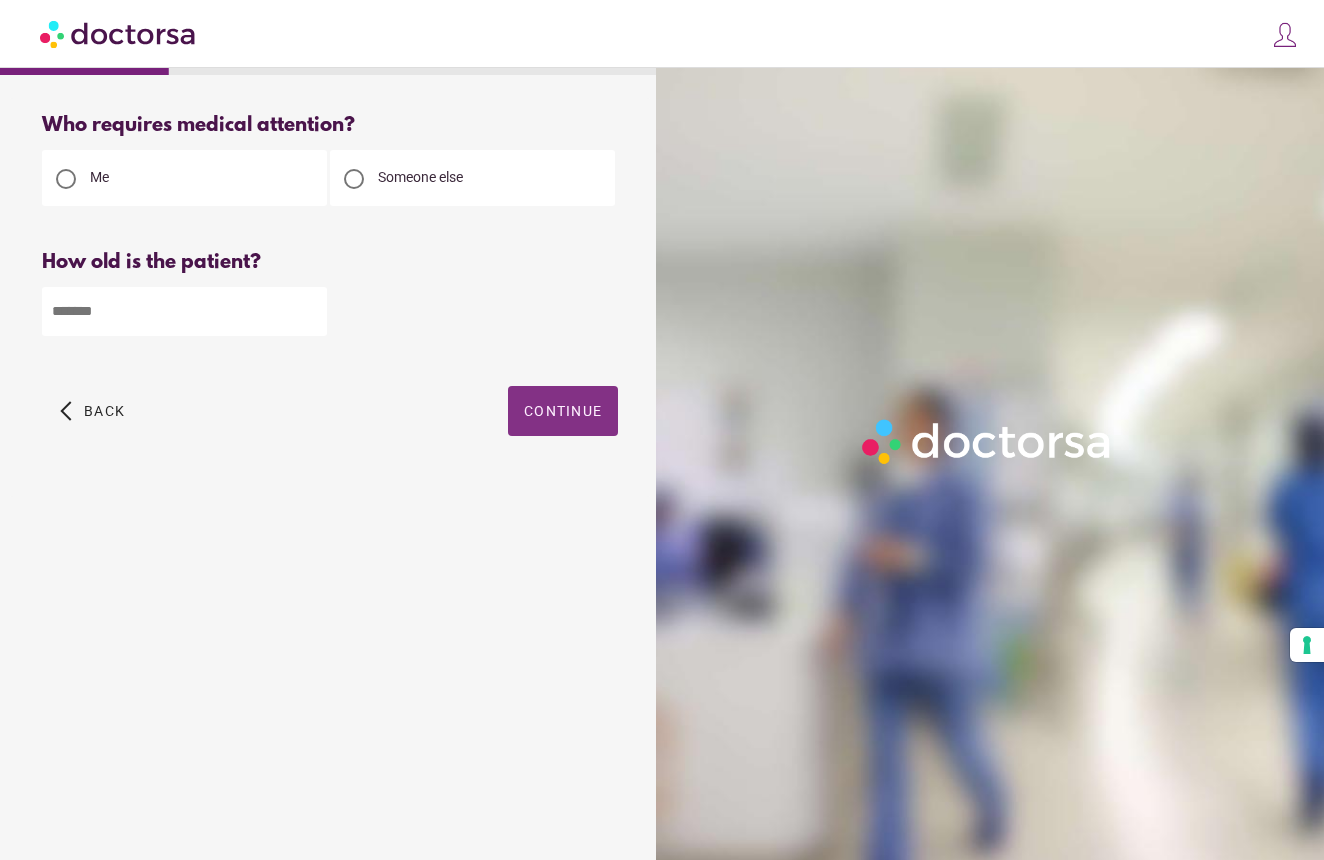 type on "*" 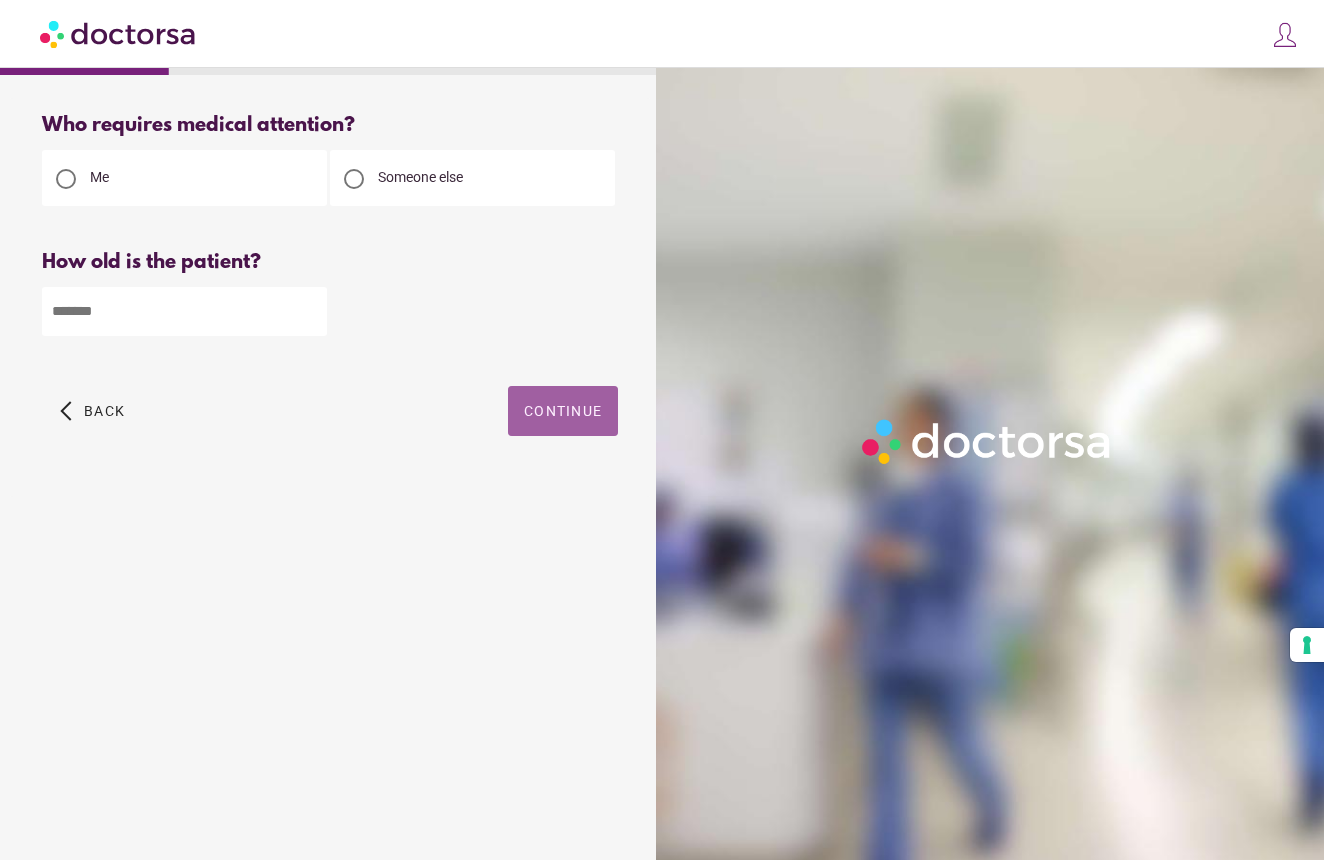 click at bounding box center (563, 411) 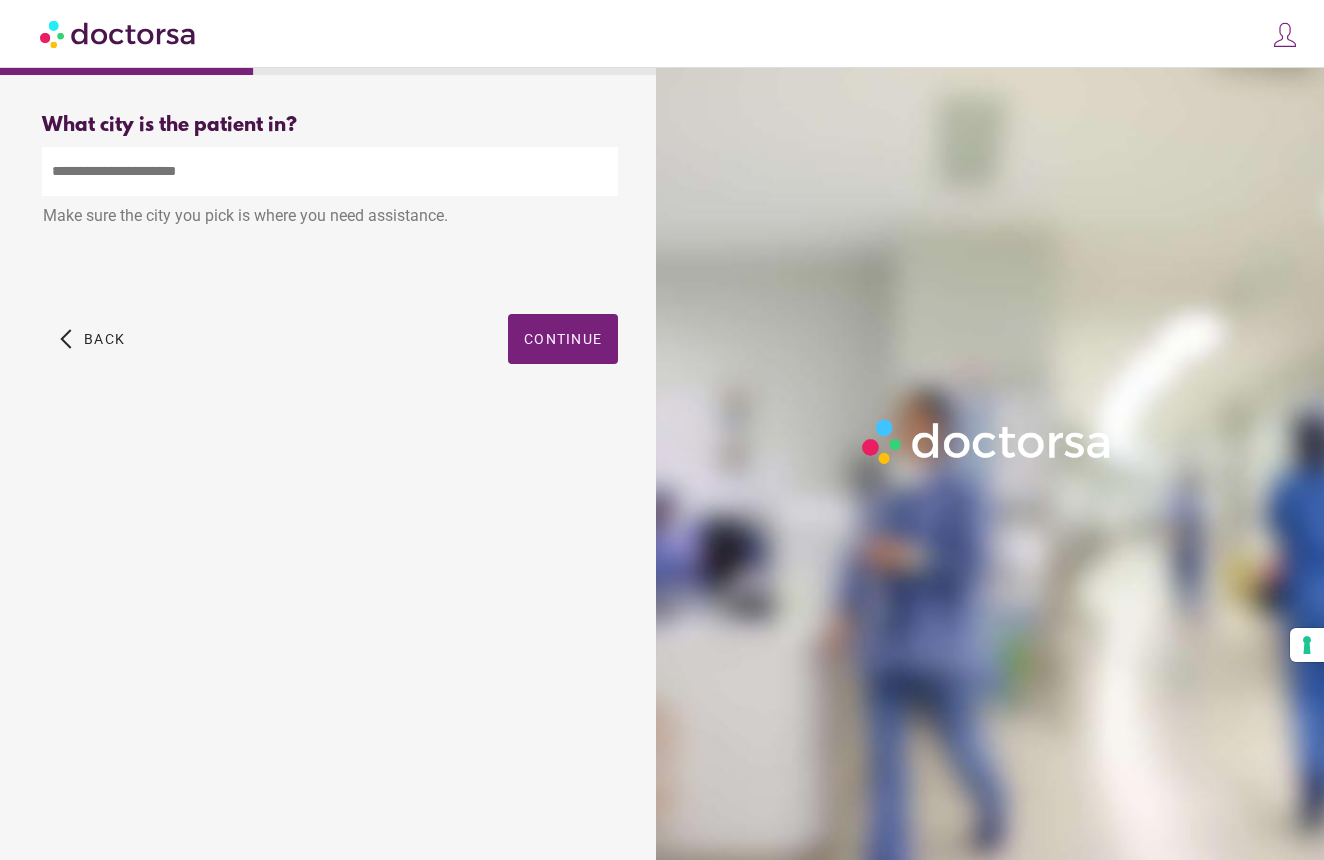 click at bounding box center (330, 171) 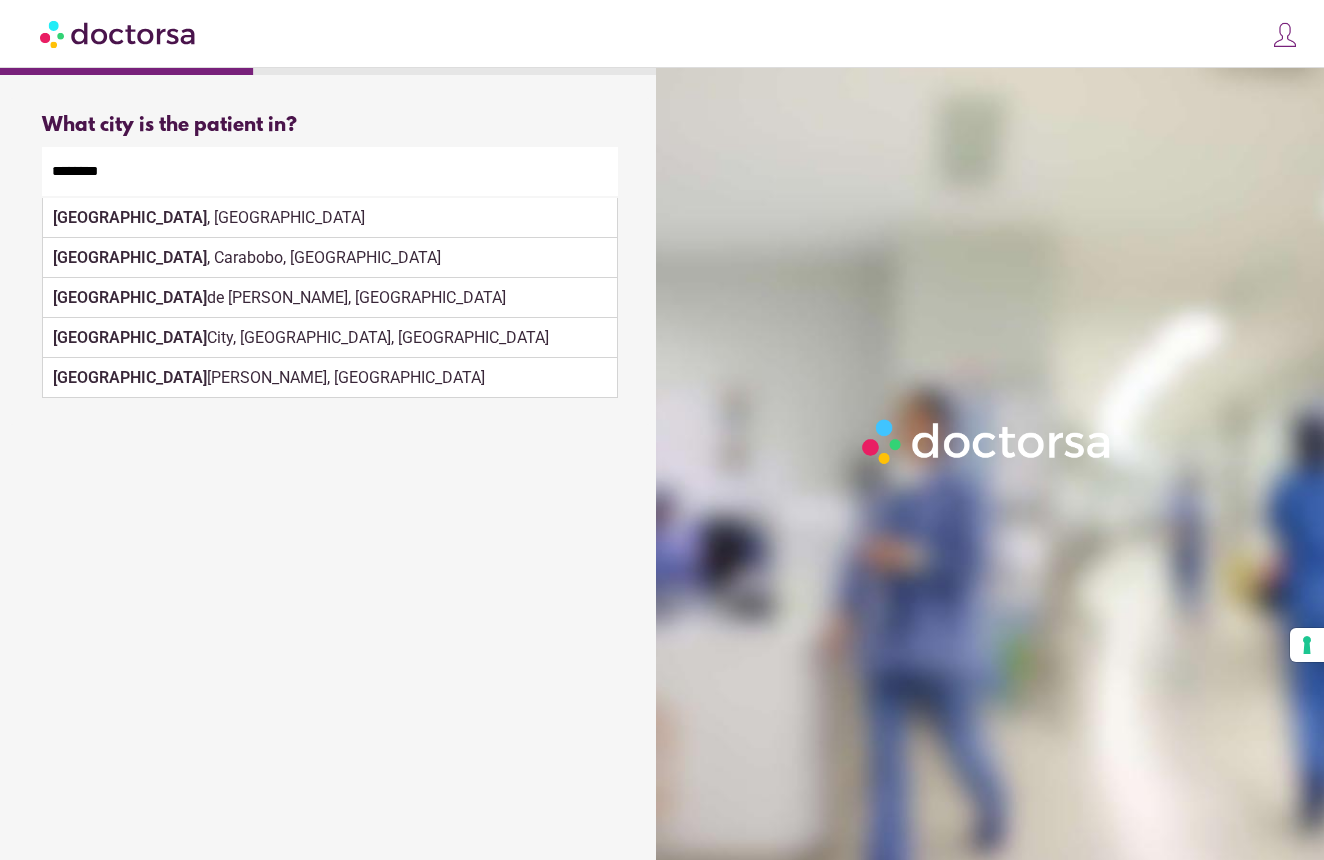click on "Valencia  City, Bukidnon, Philippines" at bounding box center [330, 338] 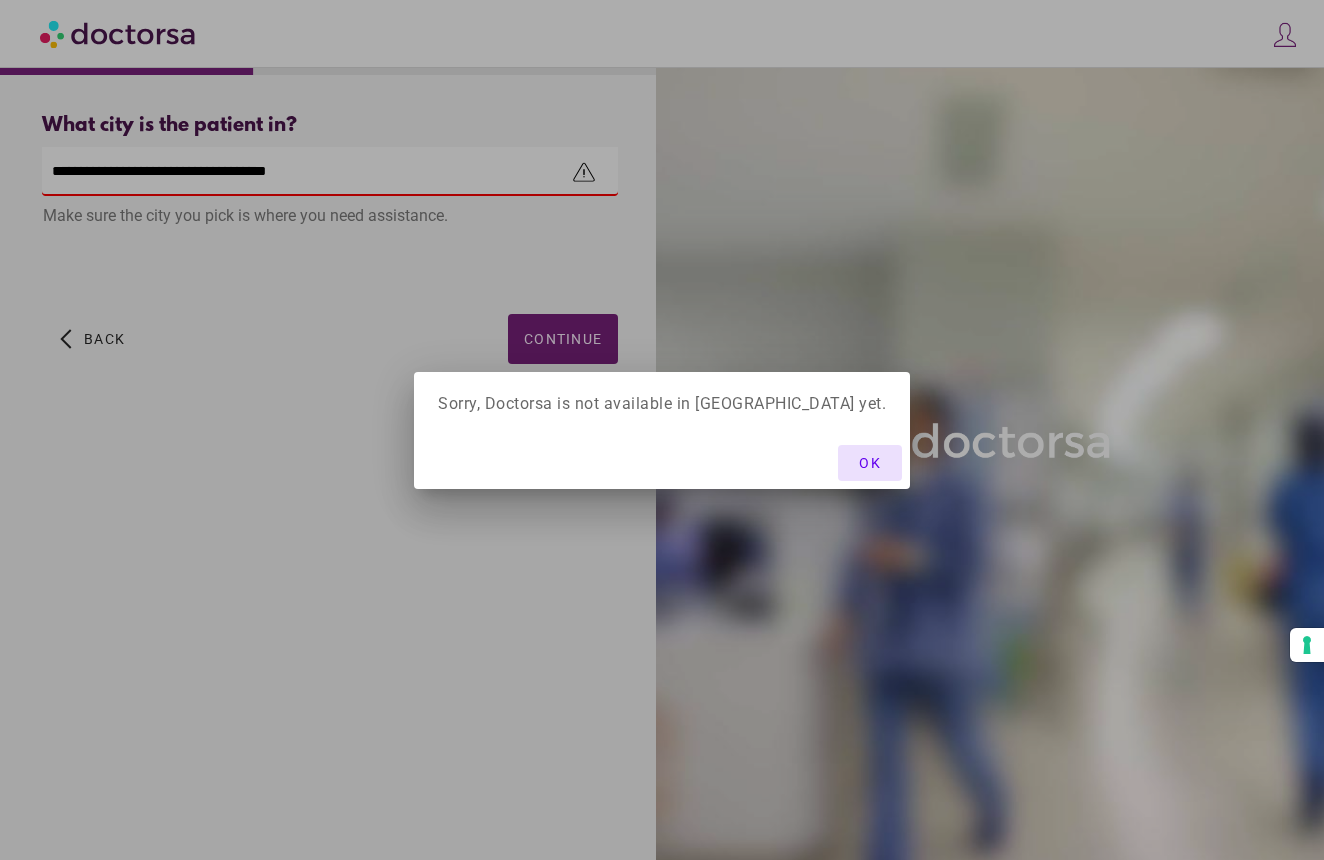 click at bounding box center [870, 463] 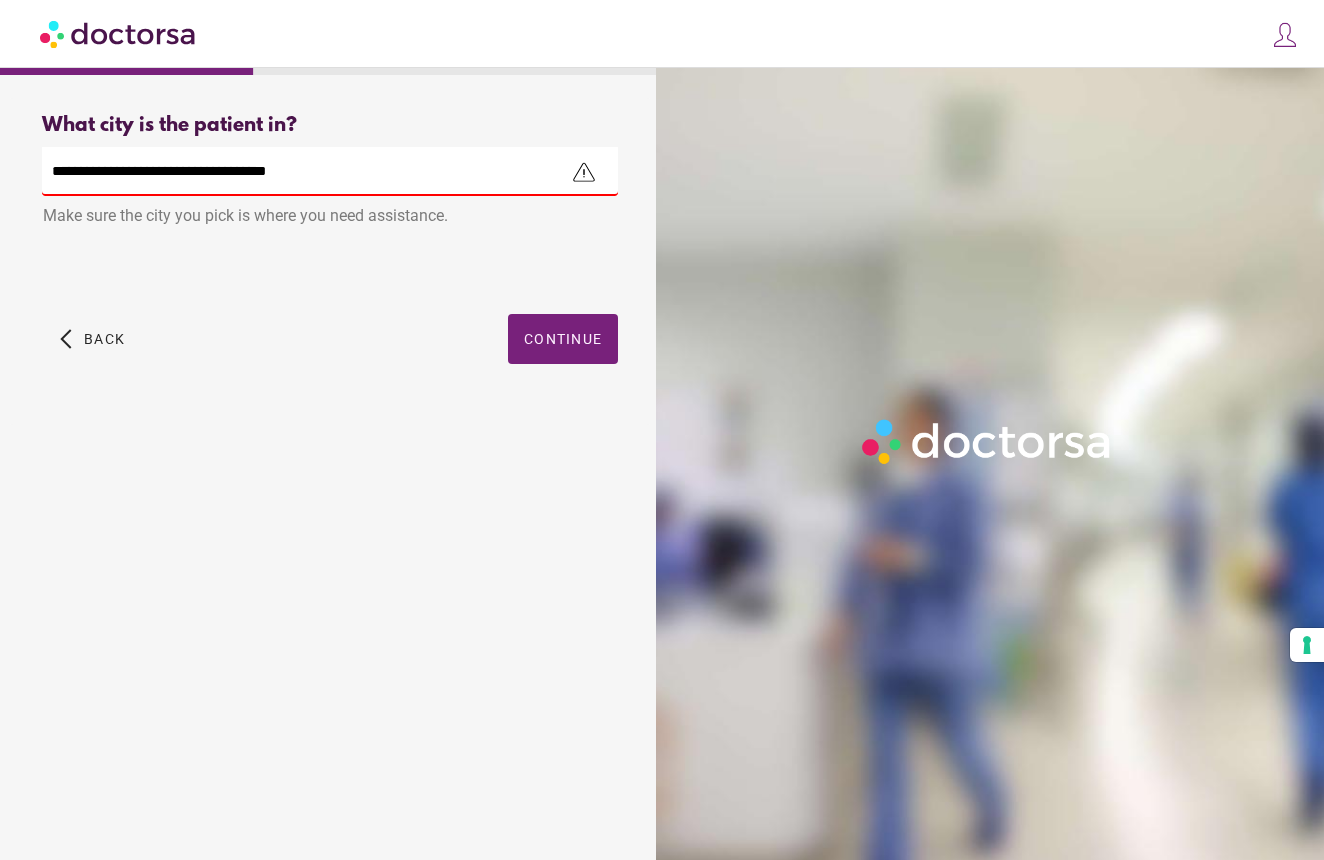 click on "**********" at bounding box center (330, 171) 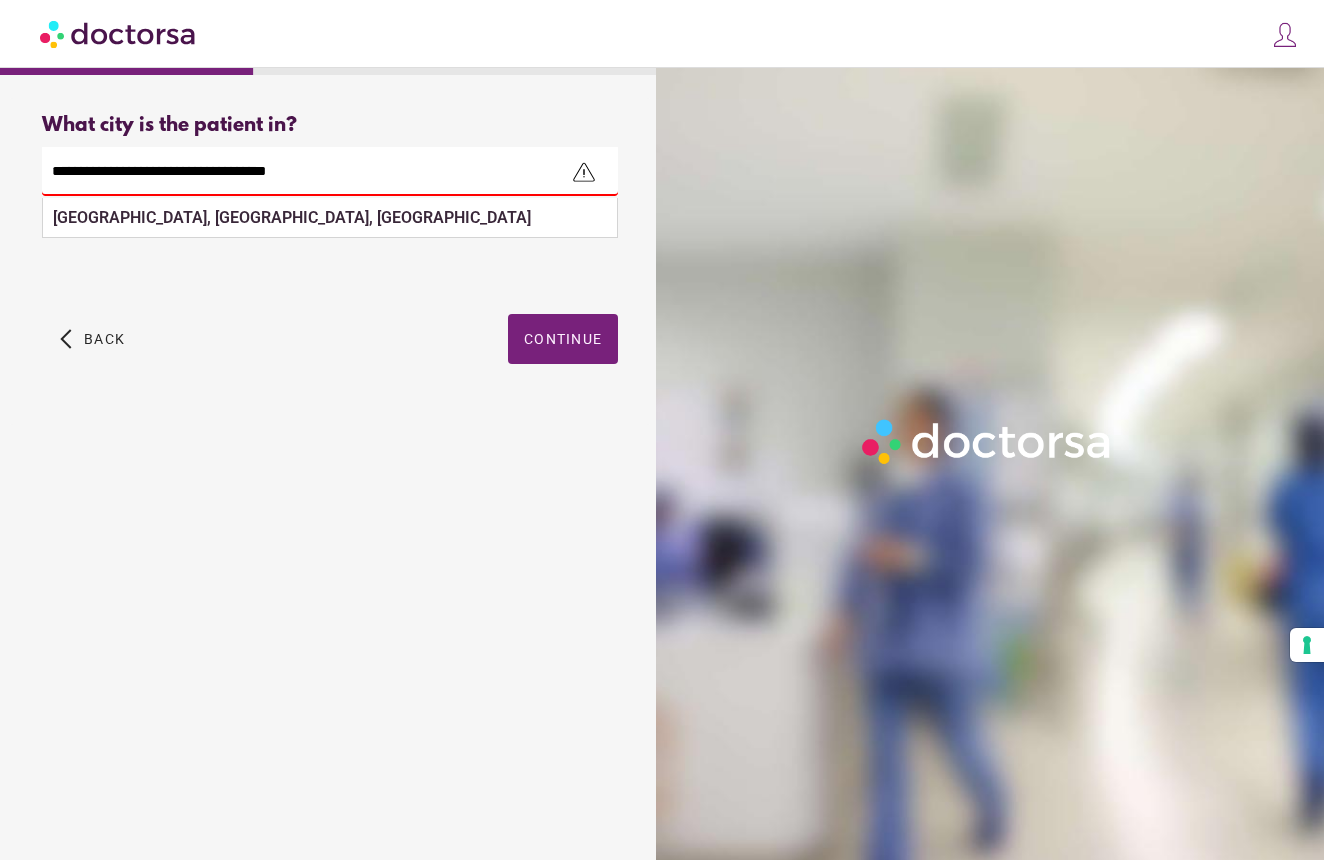 drag, startPoint x: 441, startPoint y: 176, endPoint x: -193, endPoint y: 0, distance: 657.9757 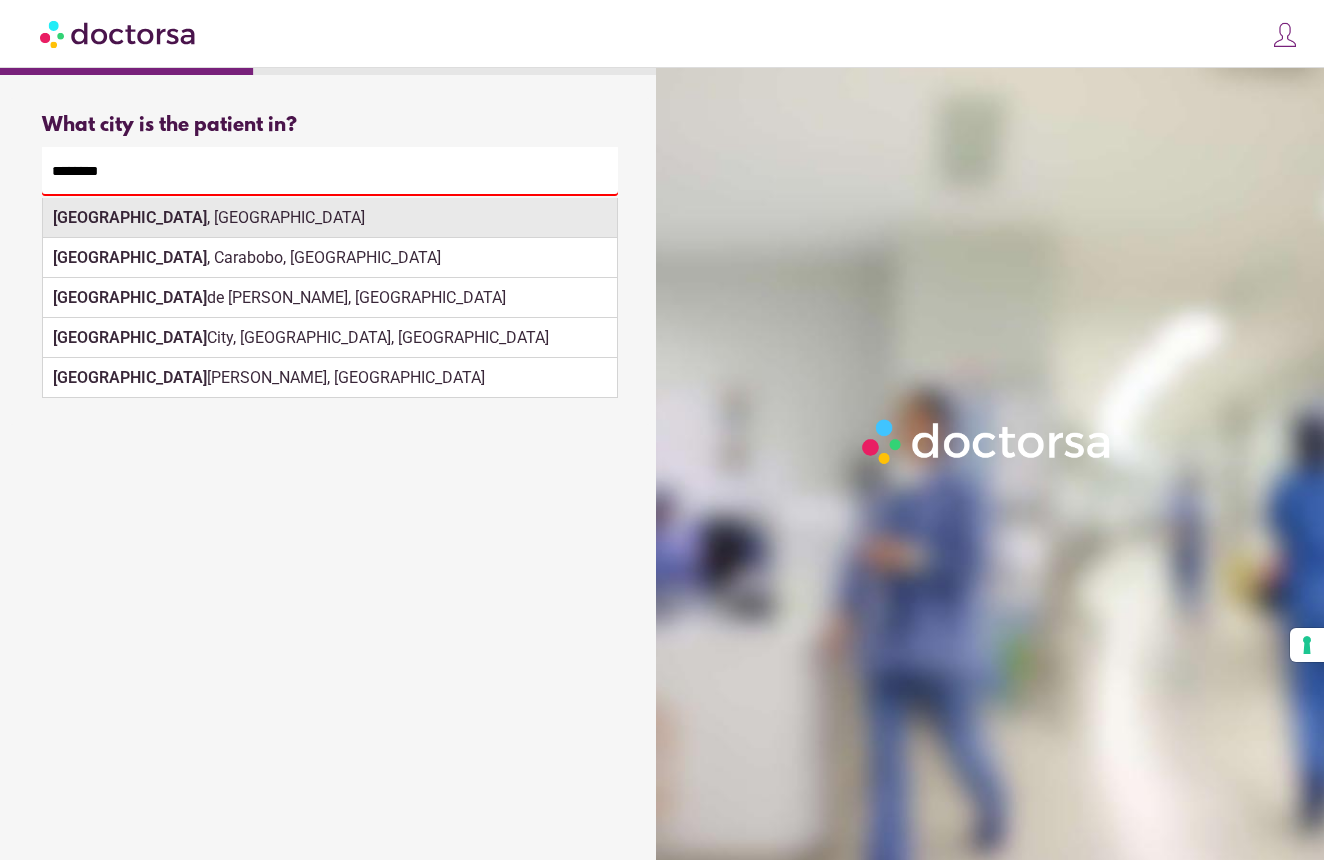 click on "Valencia" at bounding box center (130, 217) 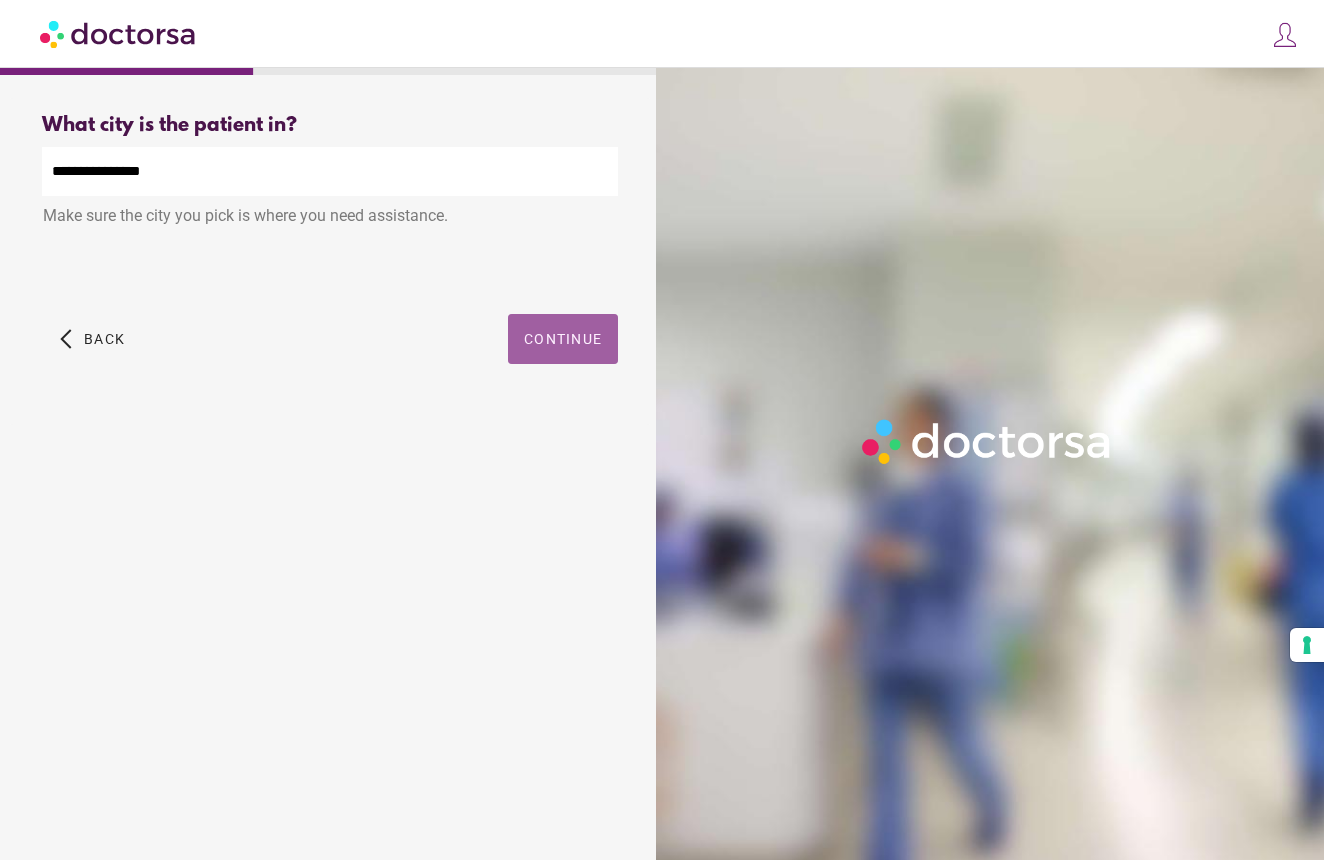 click at bounding box center [563, 339] 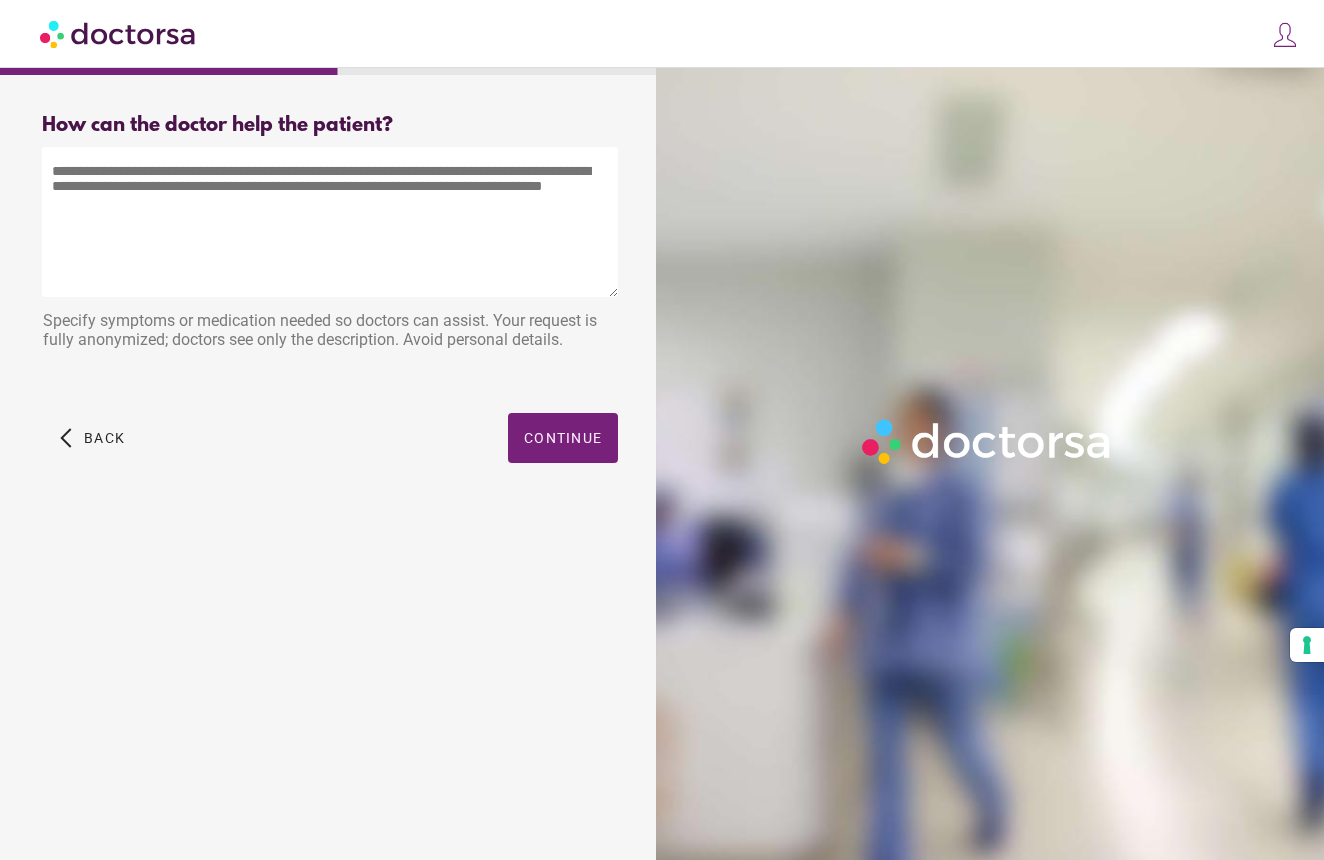 click at bounding box center (330, 222) 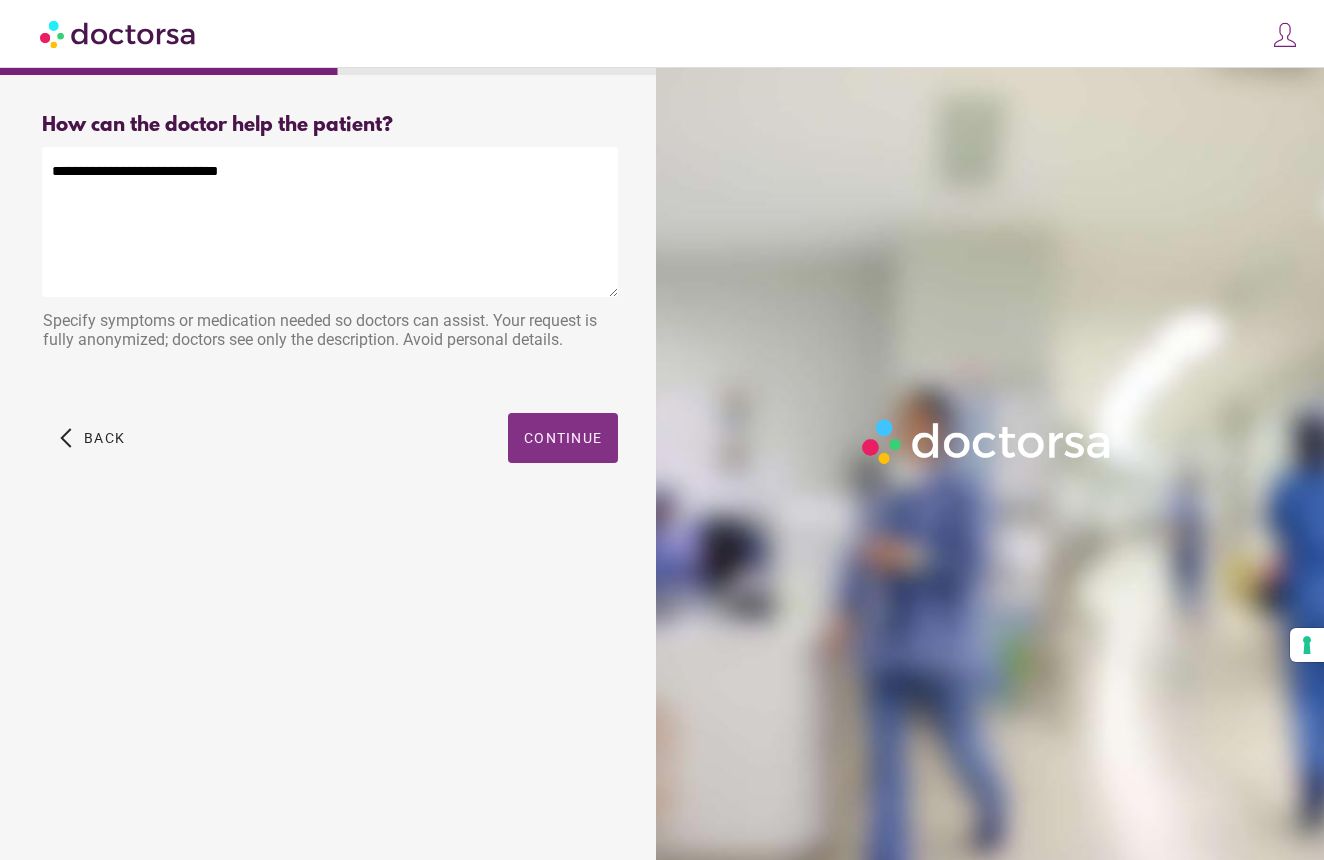 type on "**********" 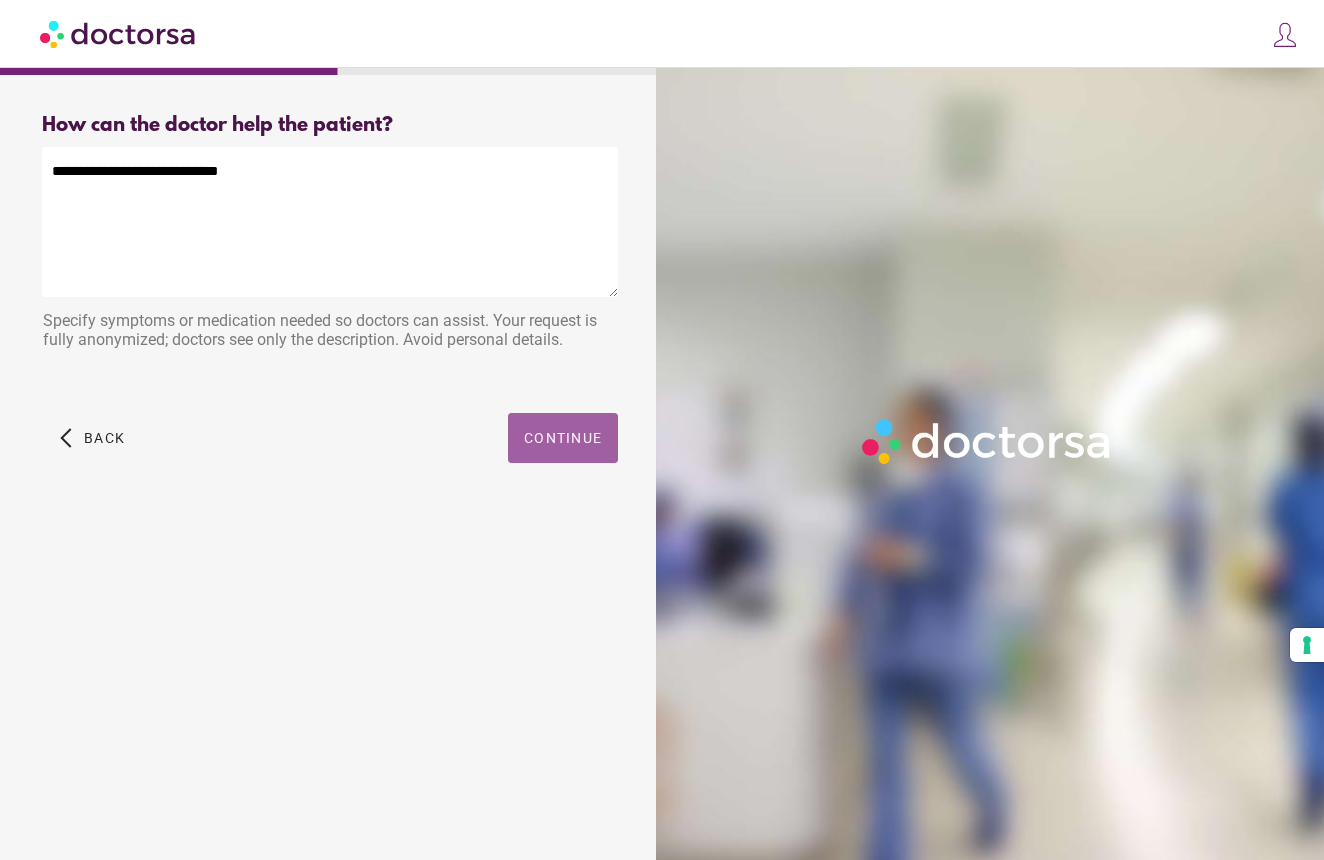 click at bounding box center [563, 438] 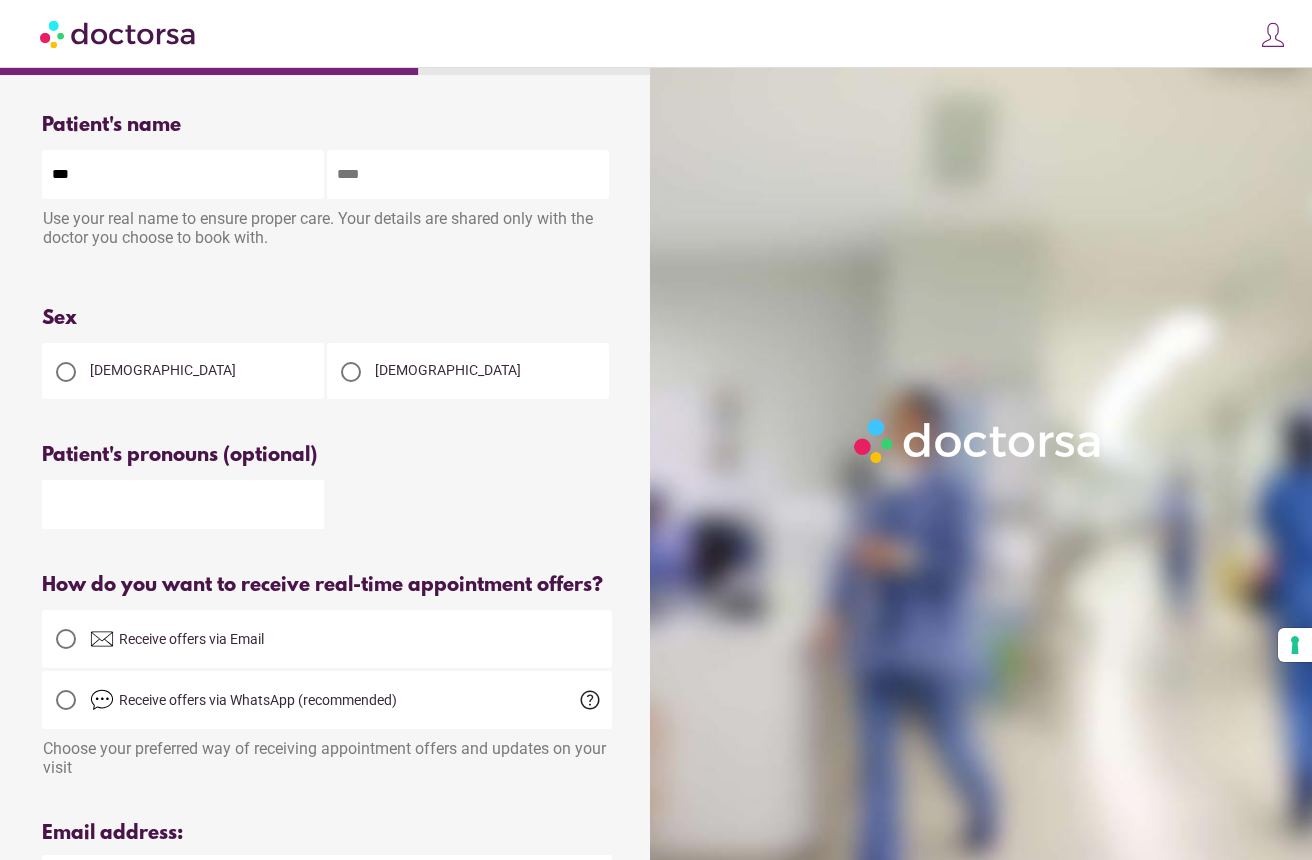 type on "***" 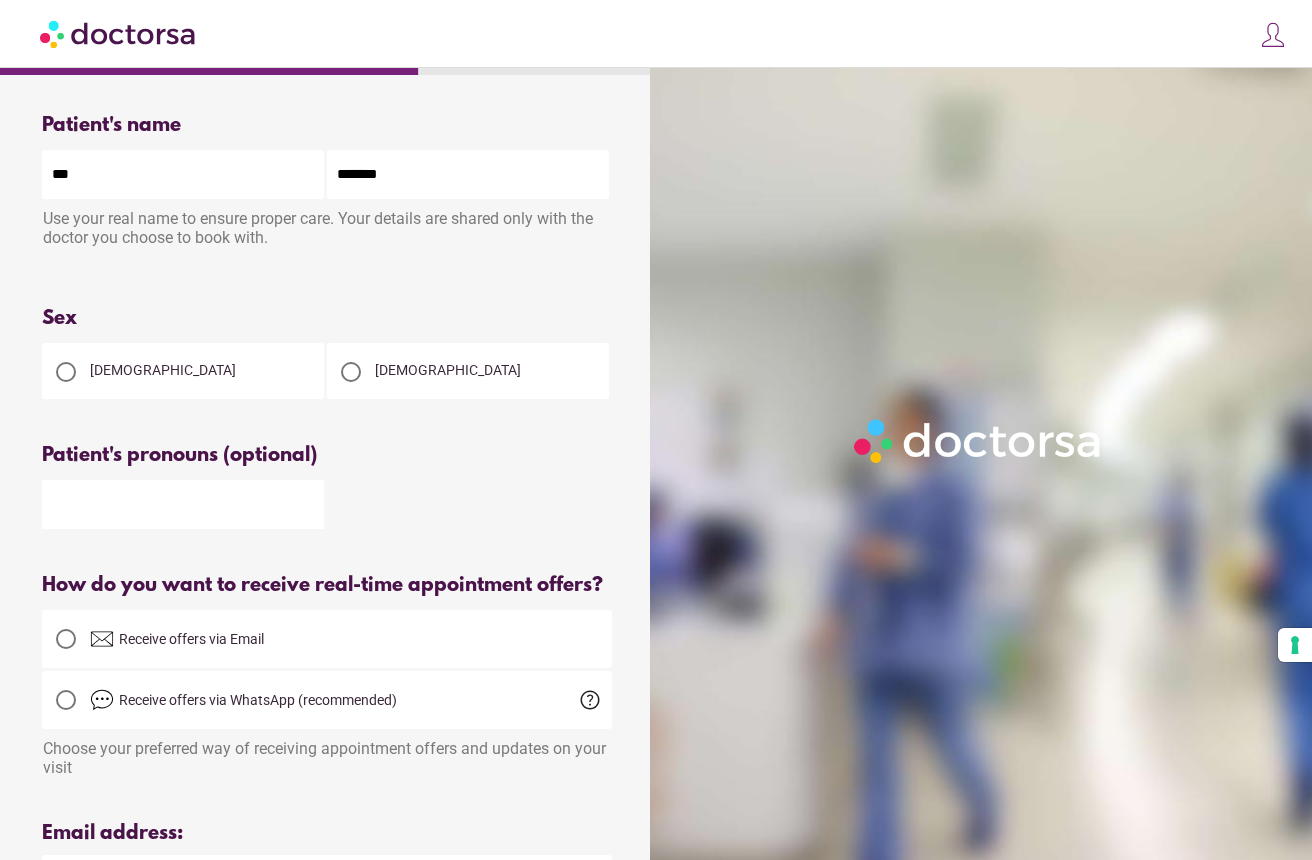 type on "*******" 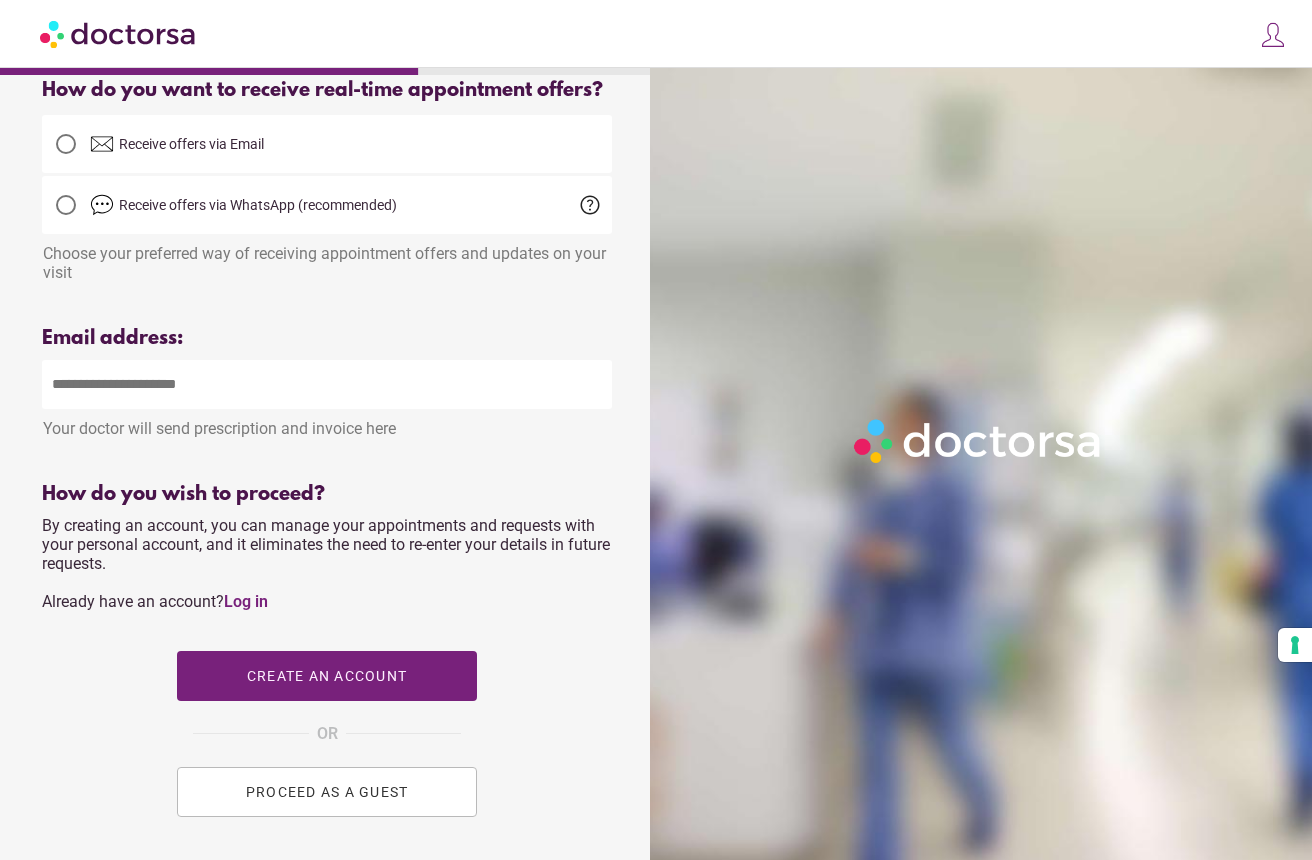 scroll, scrollTop: 493, scrollLeft: 0, axis: vertical 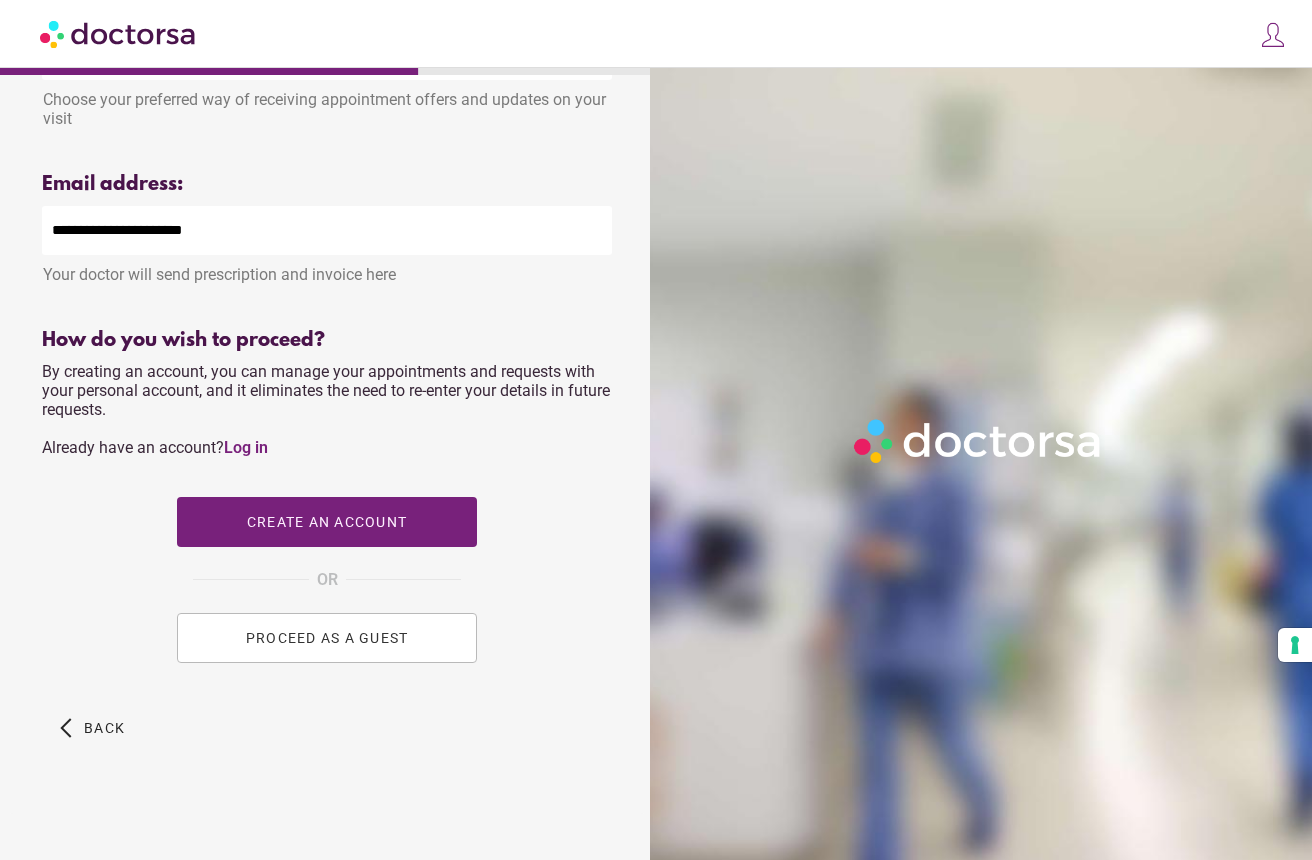type on "**********" 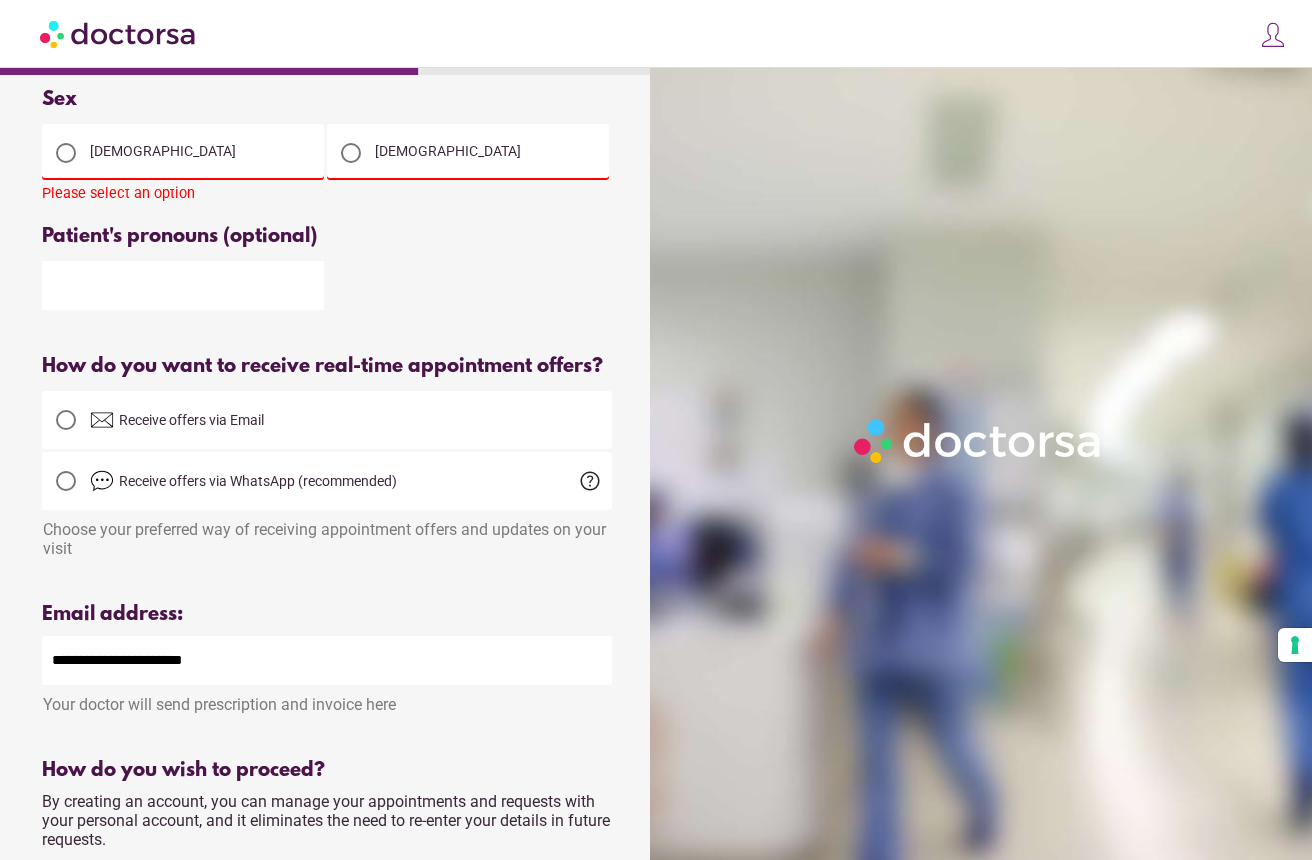 scroll, scrollTop: 201, scrollLeft: 0, axis: vertical 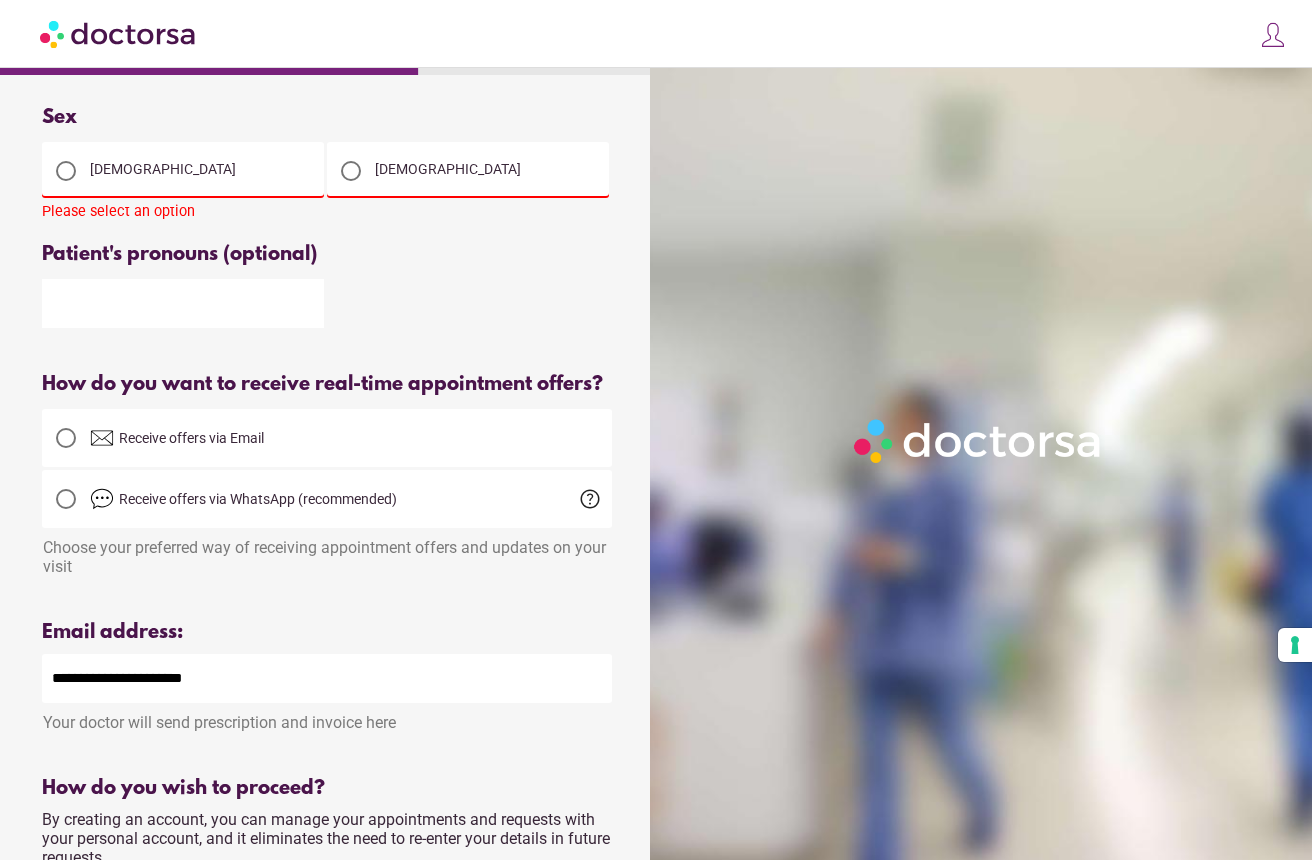 click on "[DEMOGRAPHIC_DATA]" at bounding box center [468, 170] 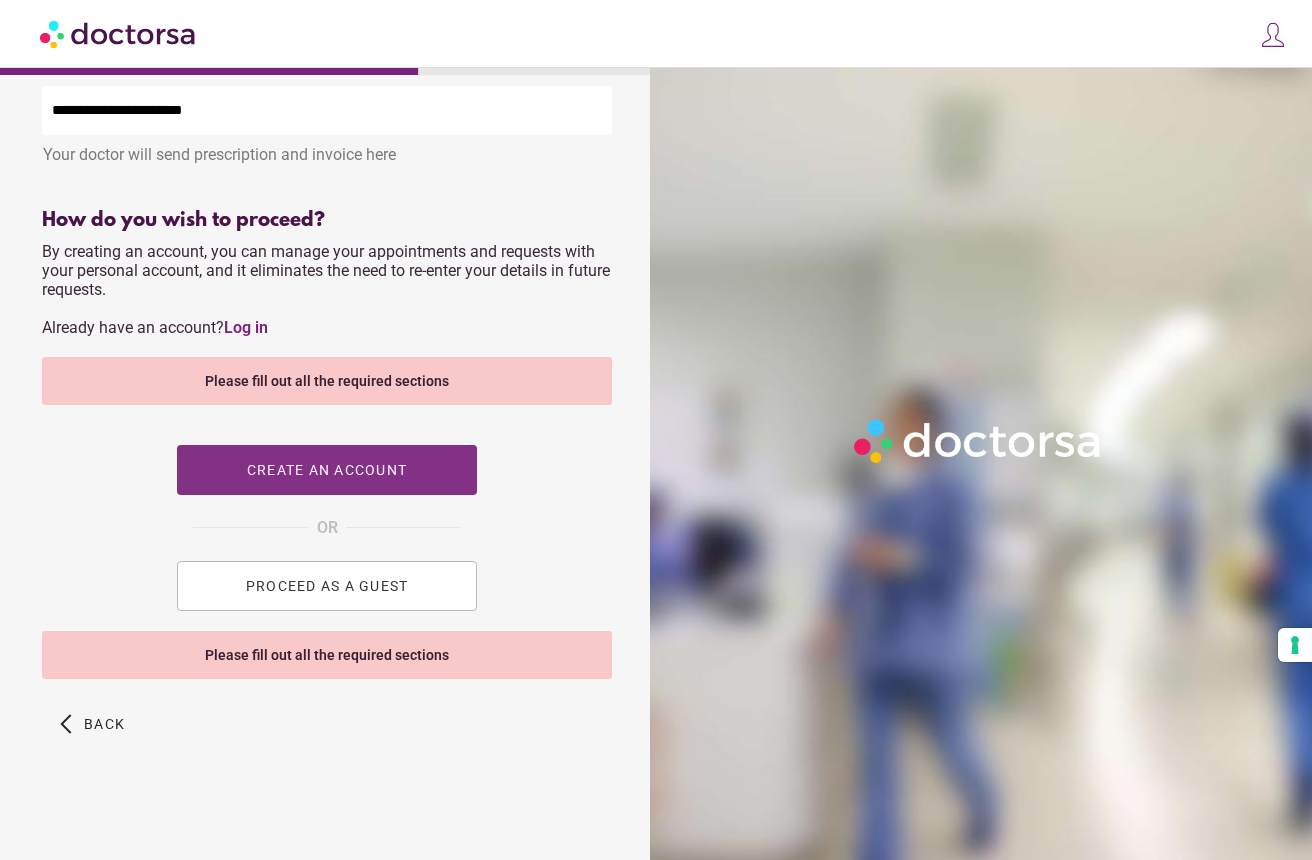 scroll, scrollTop: 797, scrollLeft: 0, axis: vertical 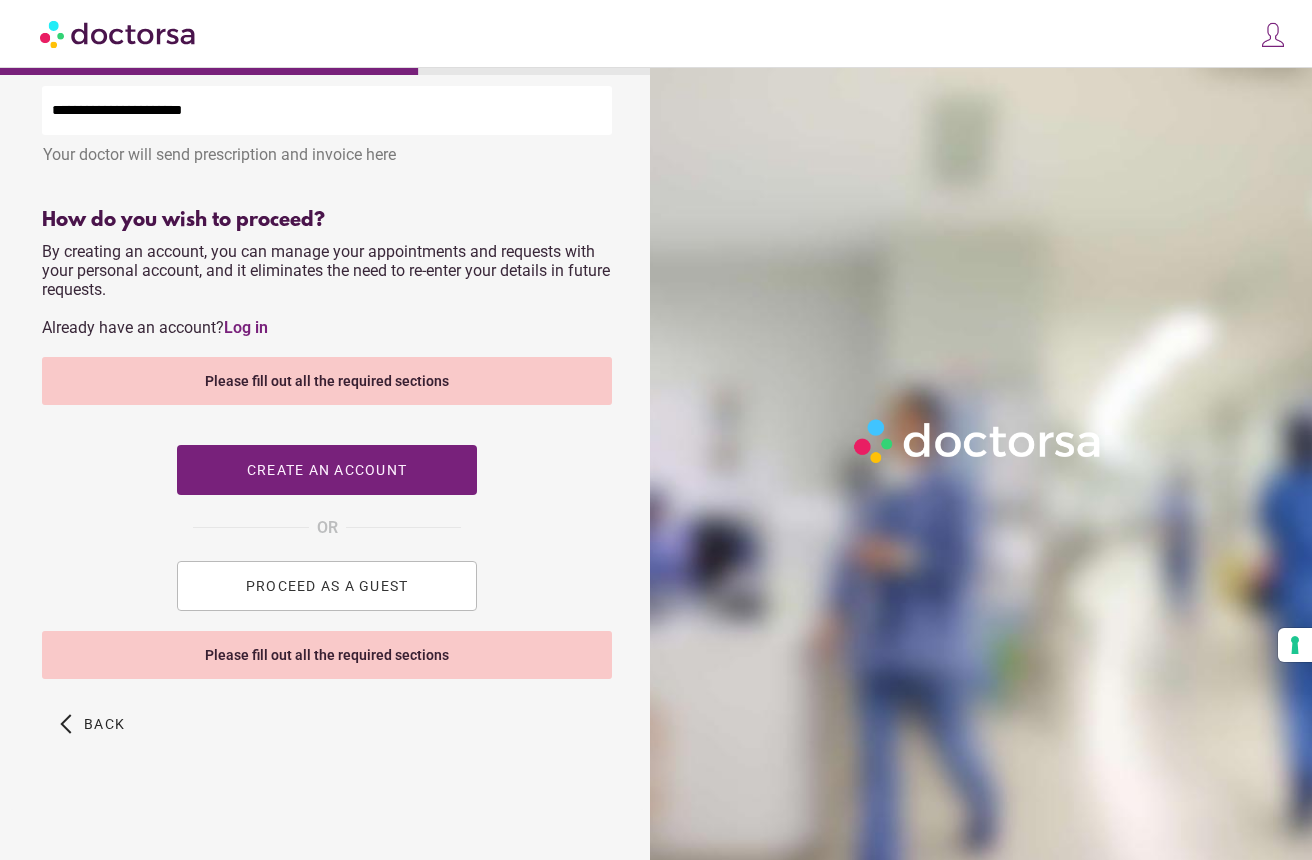 click on "PROCEED AS A GUEST" at bounding box center (327, 586) 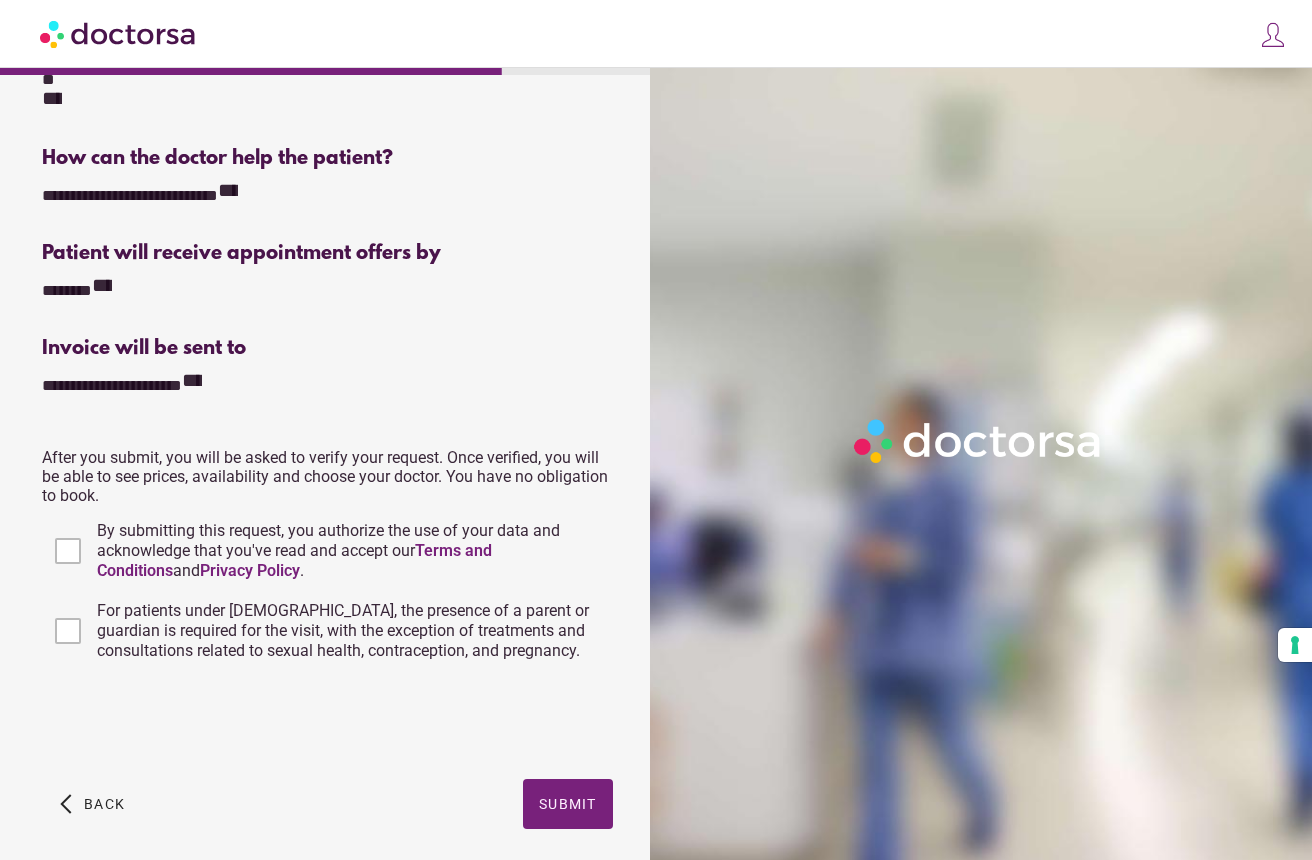 scroll, scrollTop: 374, scrollLeft: 0, axis: vertical 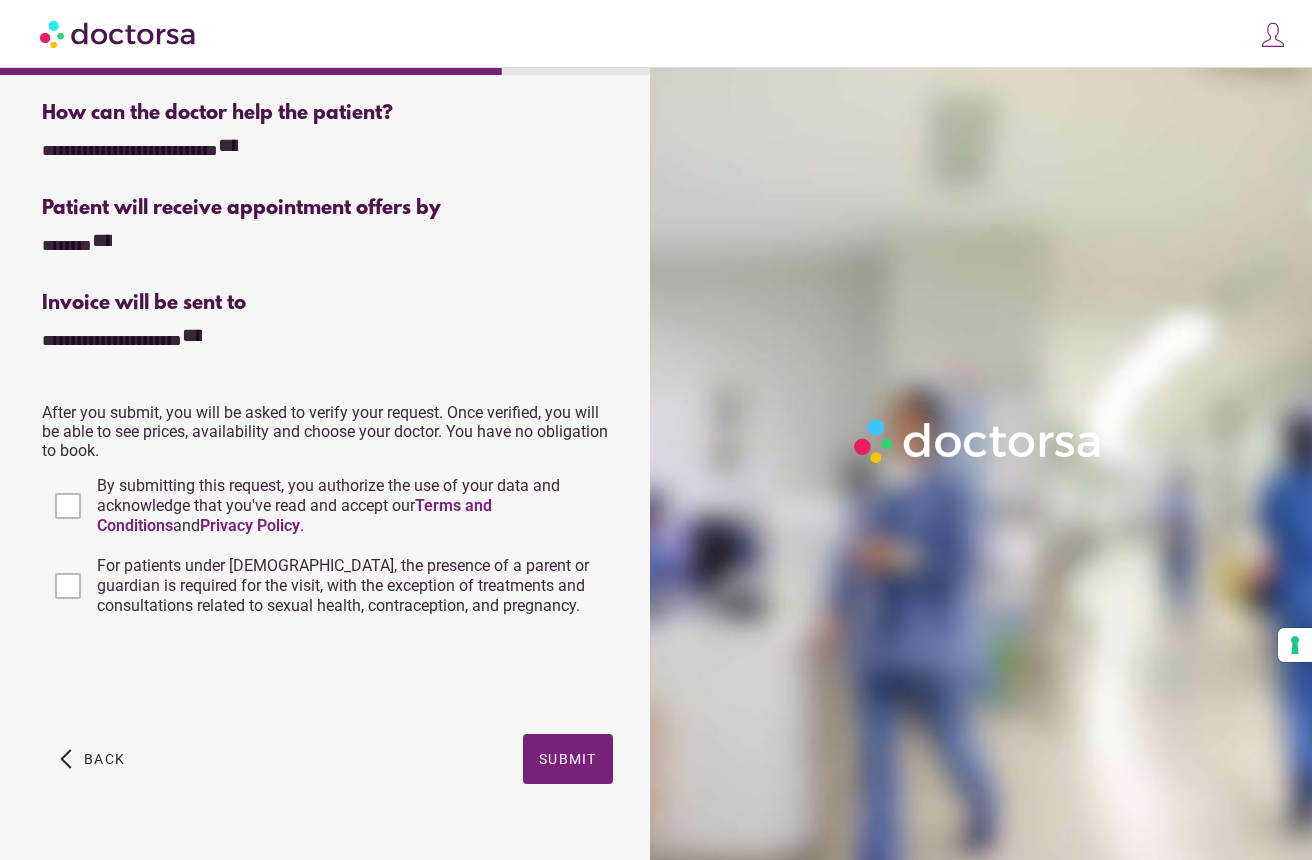 click on "For patients under 18 years old, the presence of a parent or guardian is required for the visit, with the exception of treatments and consultations related to sexual health, contraception, and pregnancy." at bounding box center (352, 586) 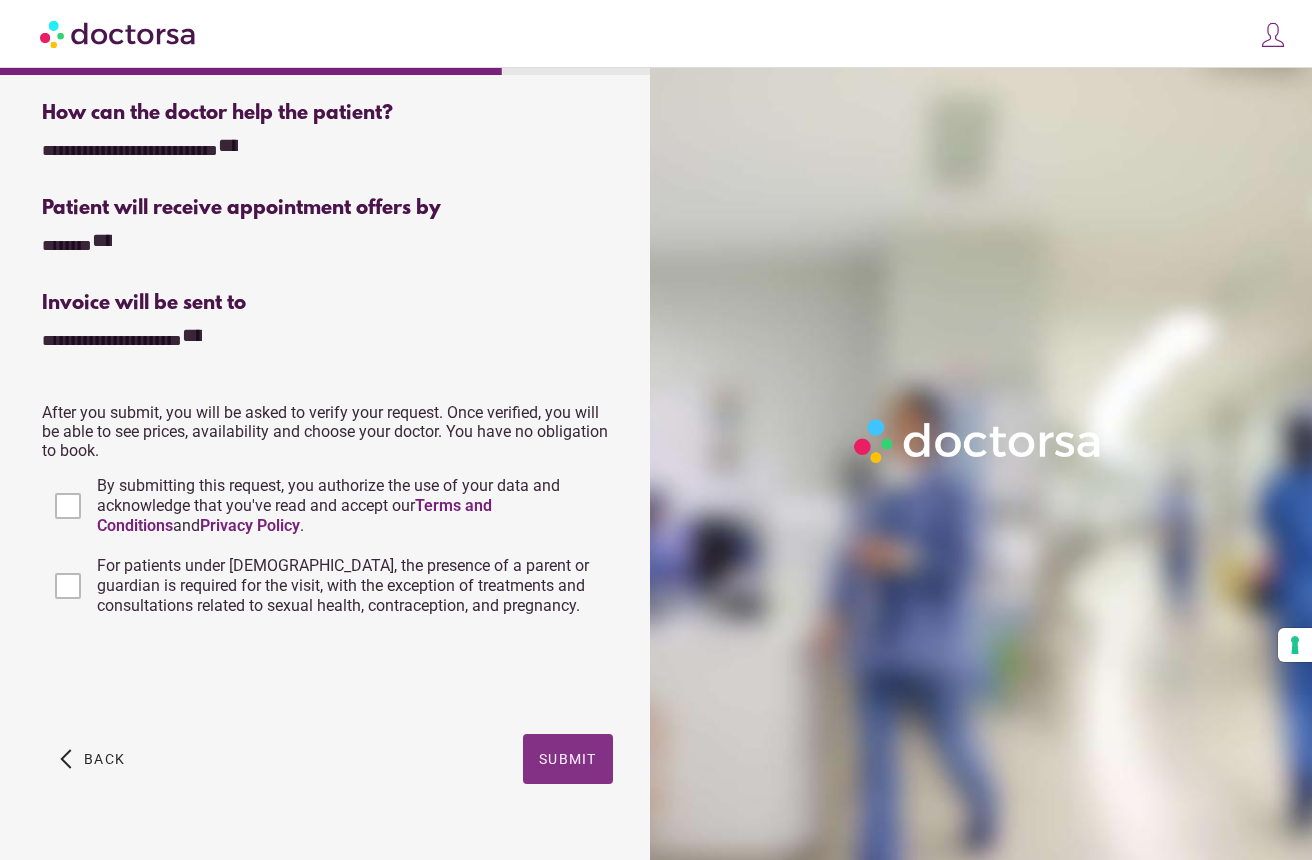 click on "Submit" at bounding box center [568, 759] 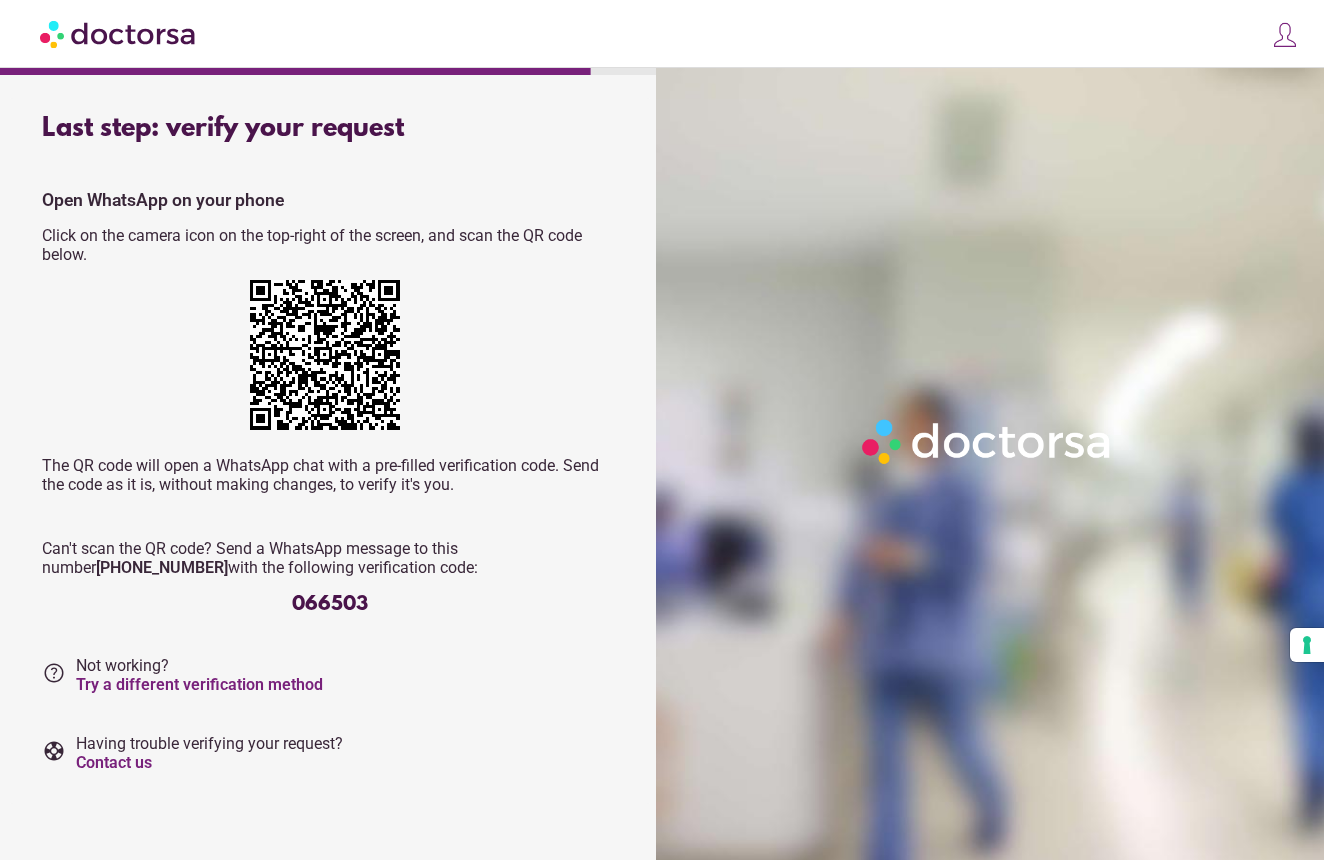 scroll, scrollTop: 0, scrollLeft: 0, axis: both 